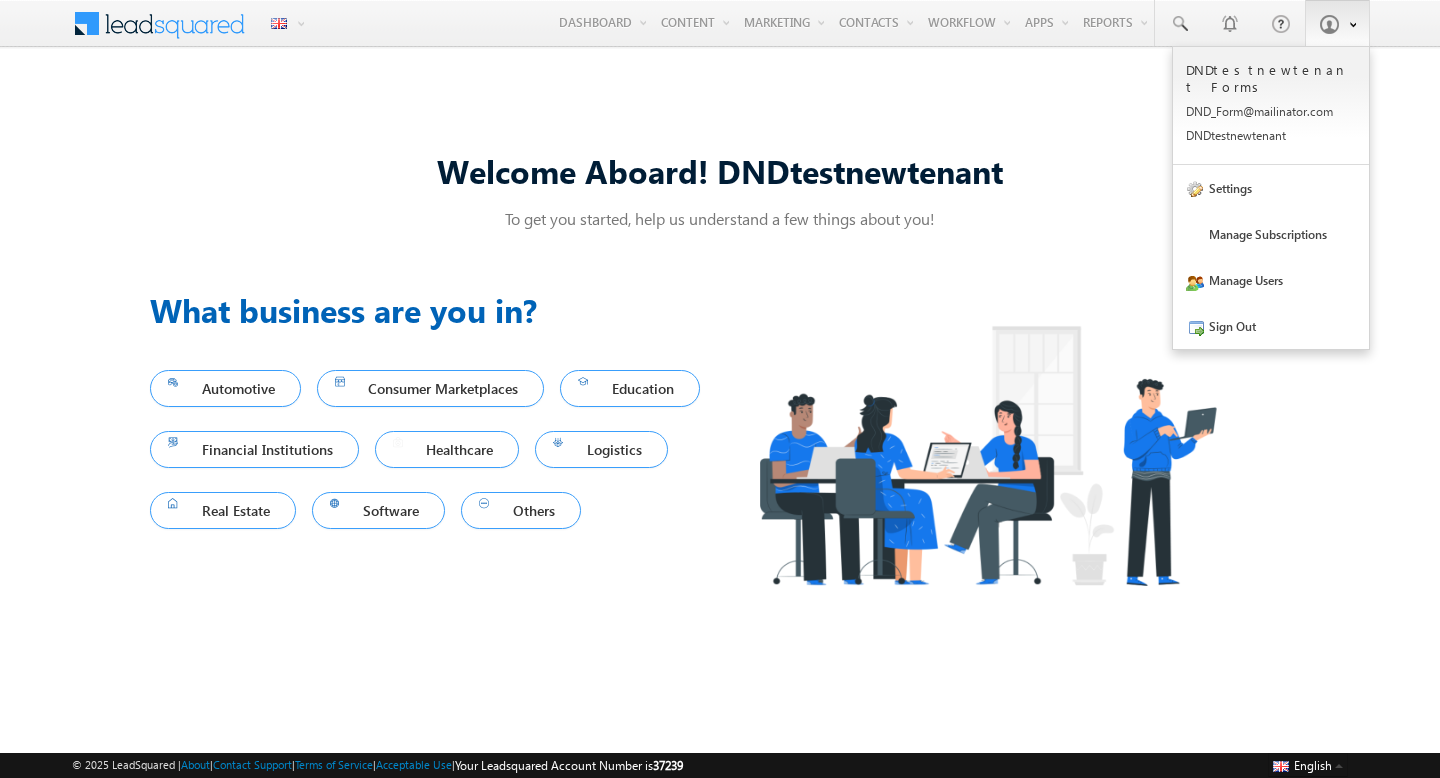 scroll, scrollTop: 0, scrollLeft: 0, axis: both 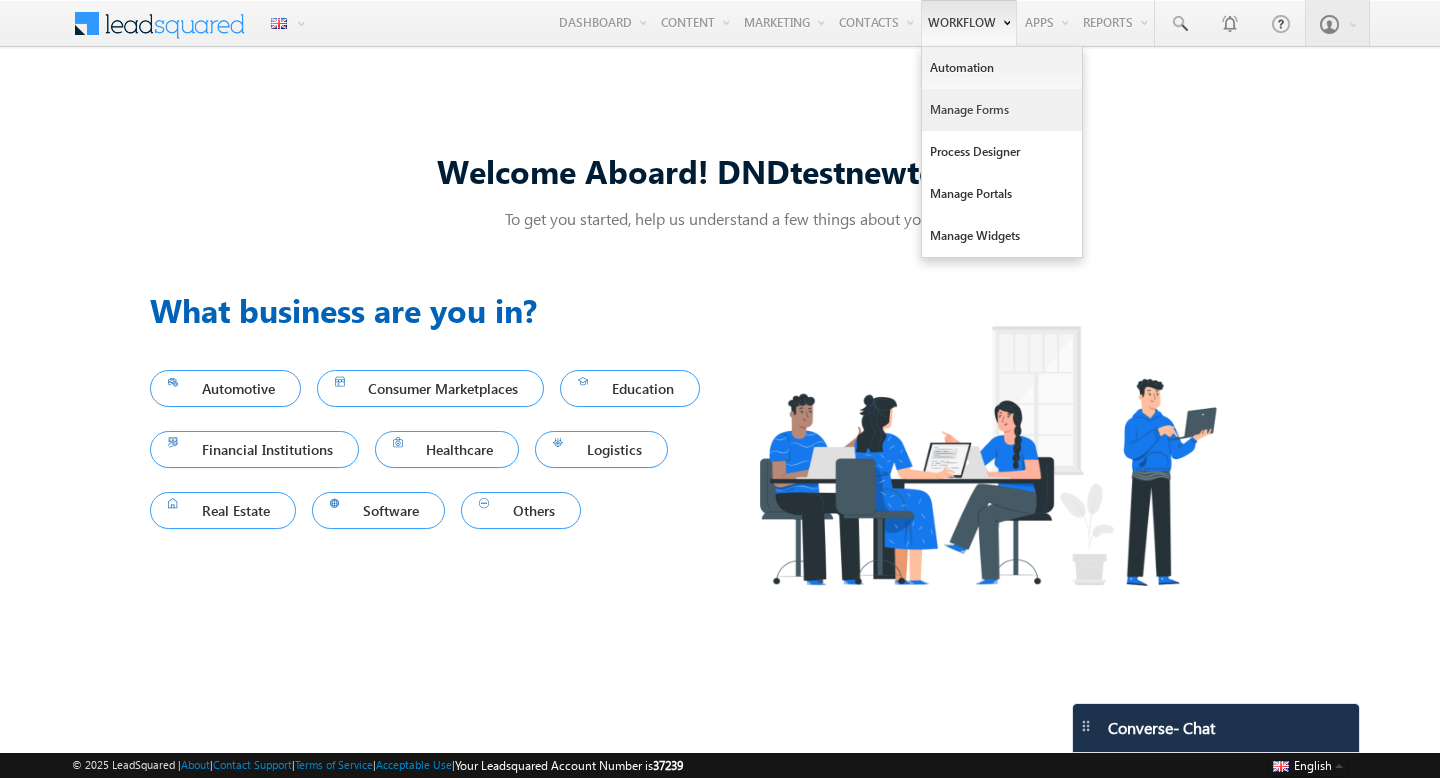 click on "Manage Forms" at bounding box center [1002, 110] 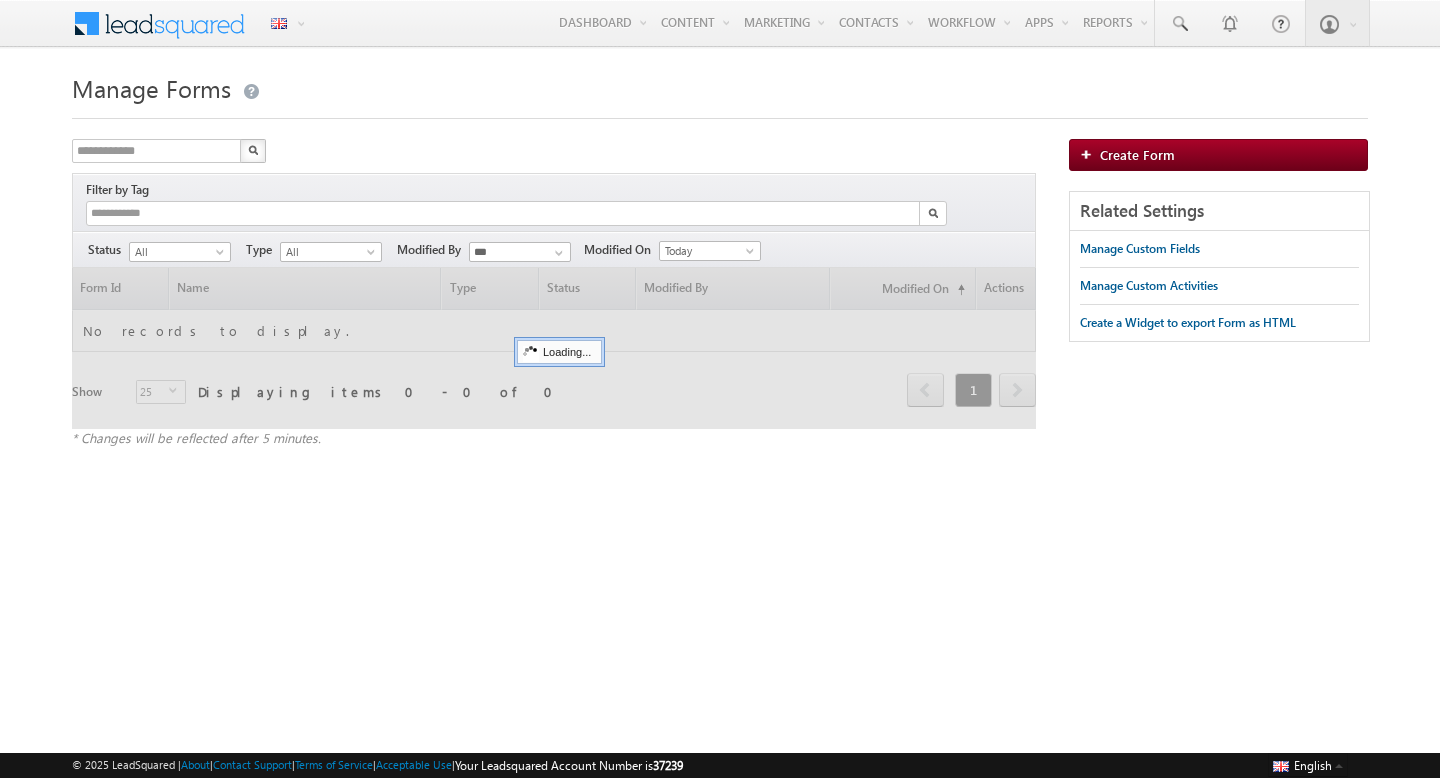 scroll, scrollTop: 0, scrollLeft: 0, axis: both 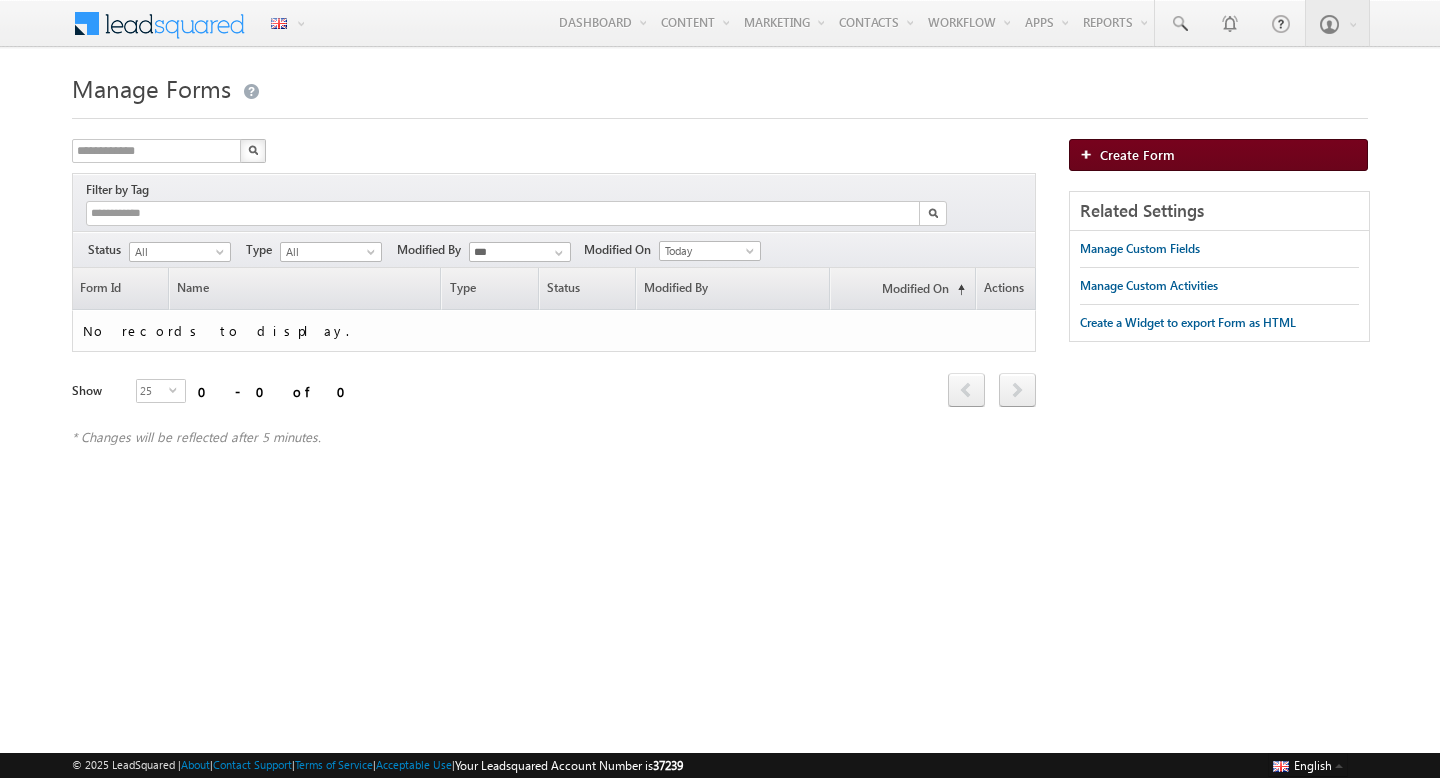 click on "Create Form" at bounding box center (1137, 154) 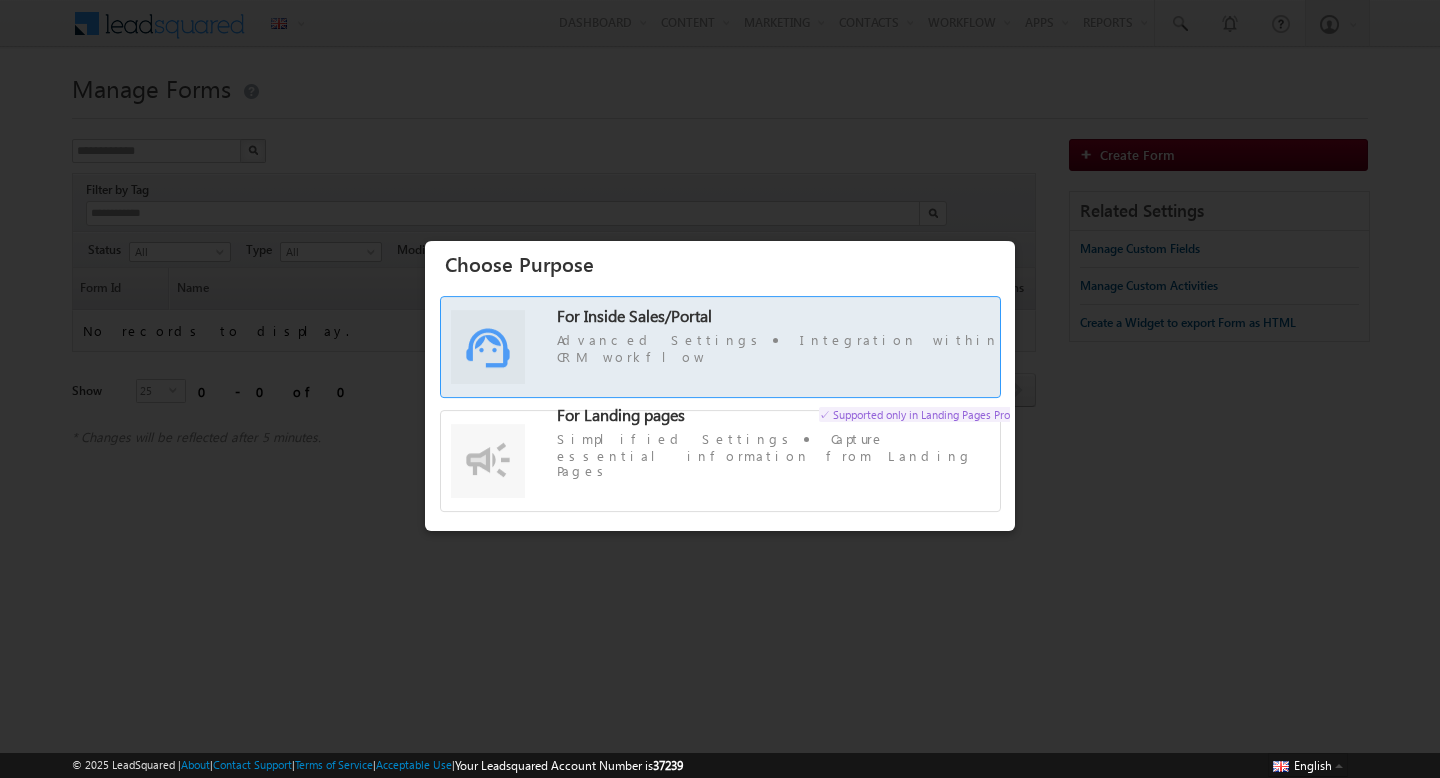 click on "Advanced Settings
Integration within CRM workflow" at bounding box center [783, 347] 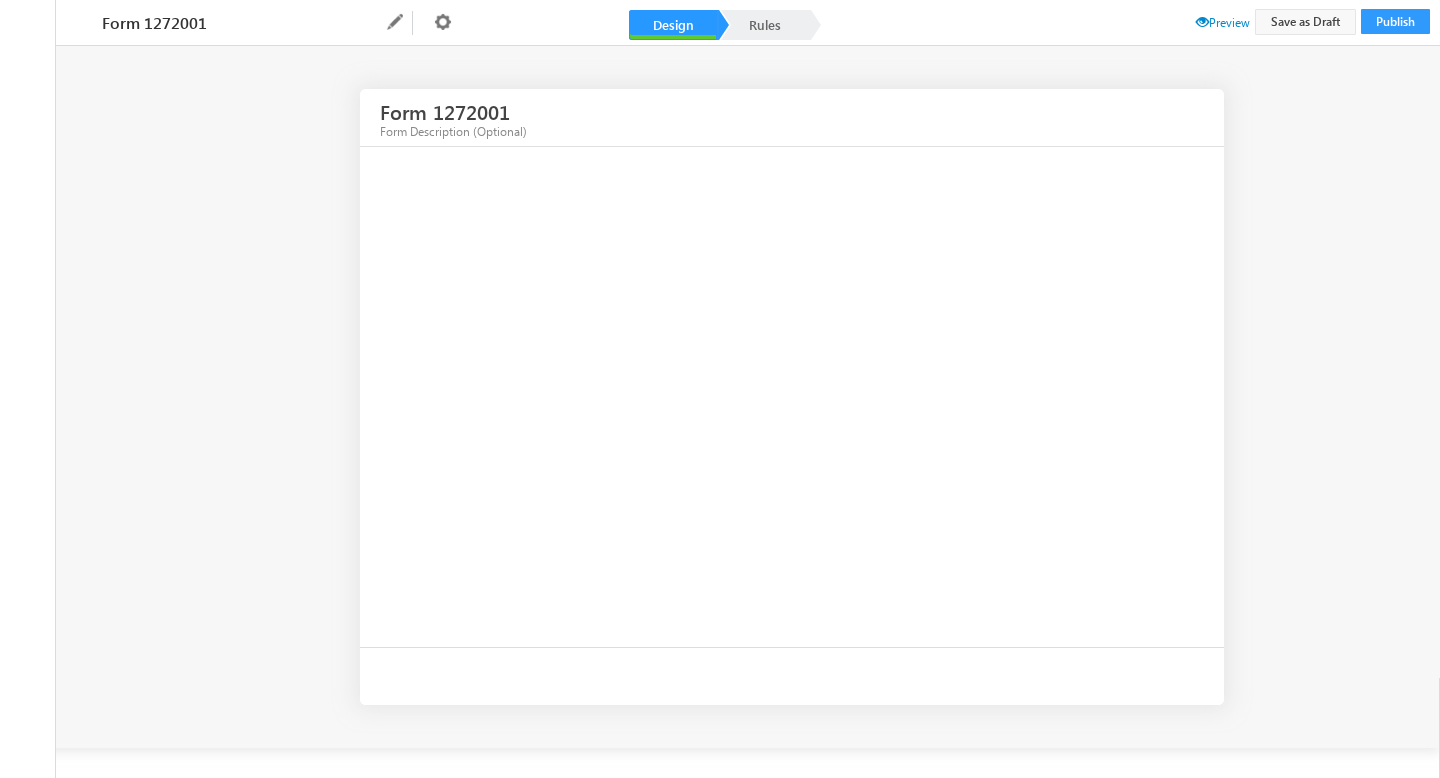 scroll, scrollTop: 0, scrollLeft: 0, axis: both 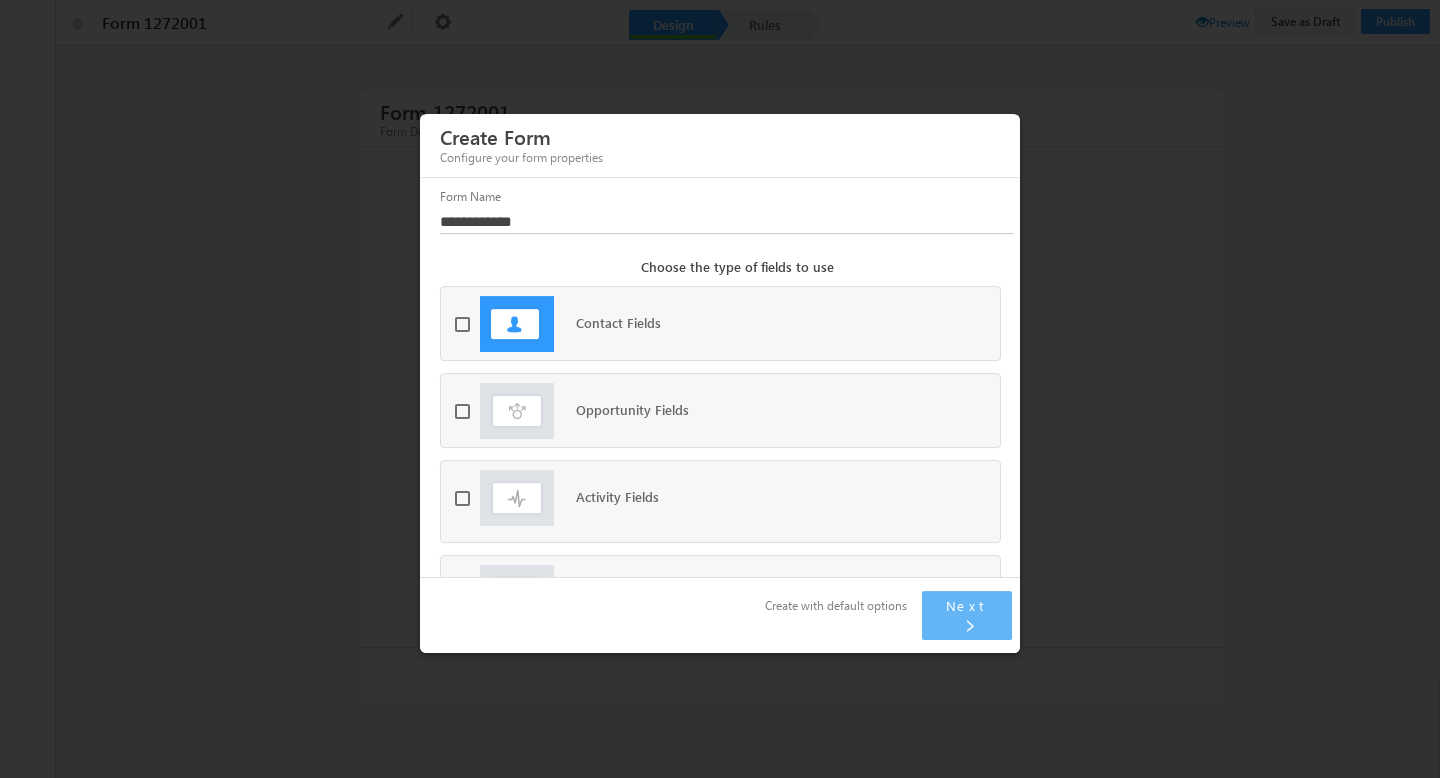 click at bounding box center (467, 410) 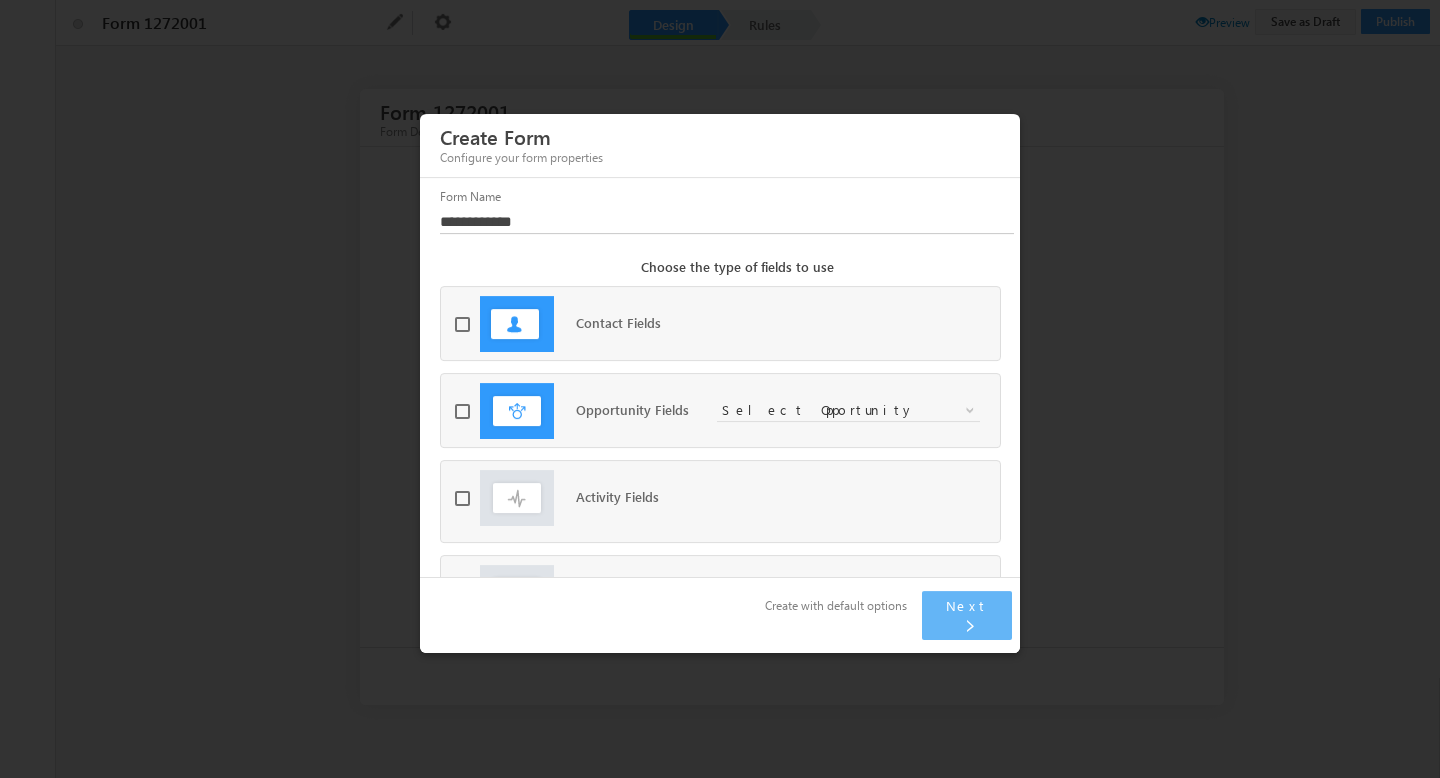 click on "Select Opportunity" at bounding box center (834, 410) 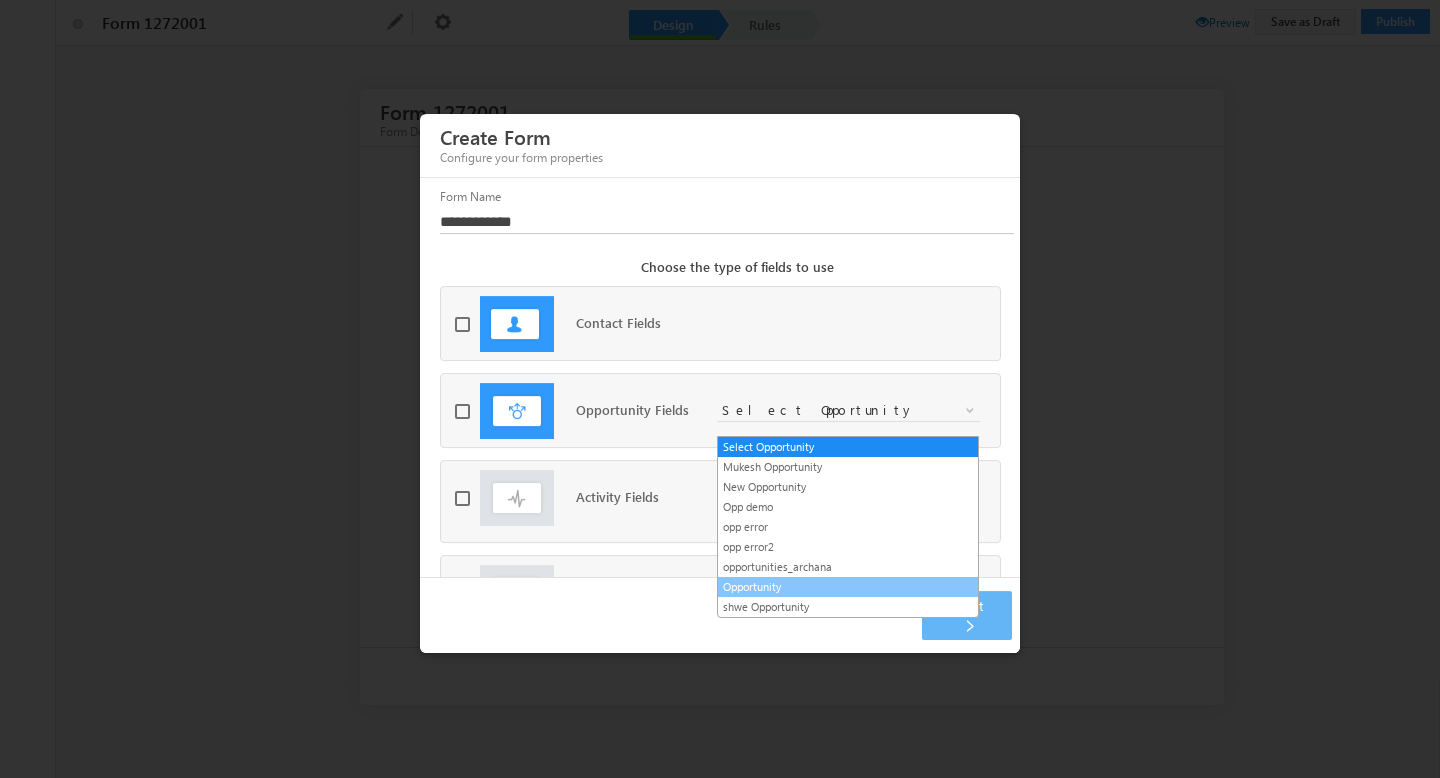 click on "Opportunity" at bounding box center [848, 587] 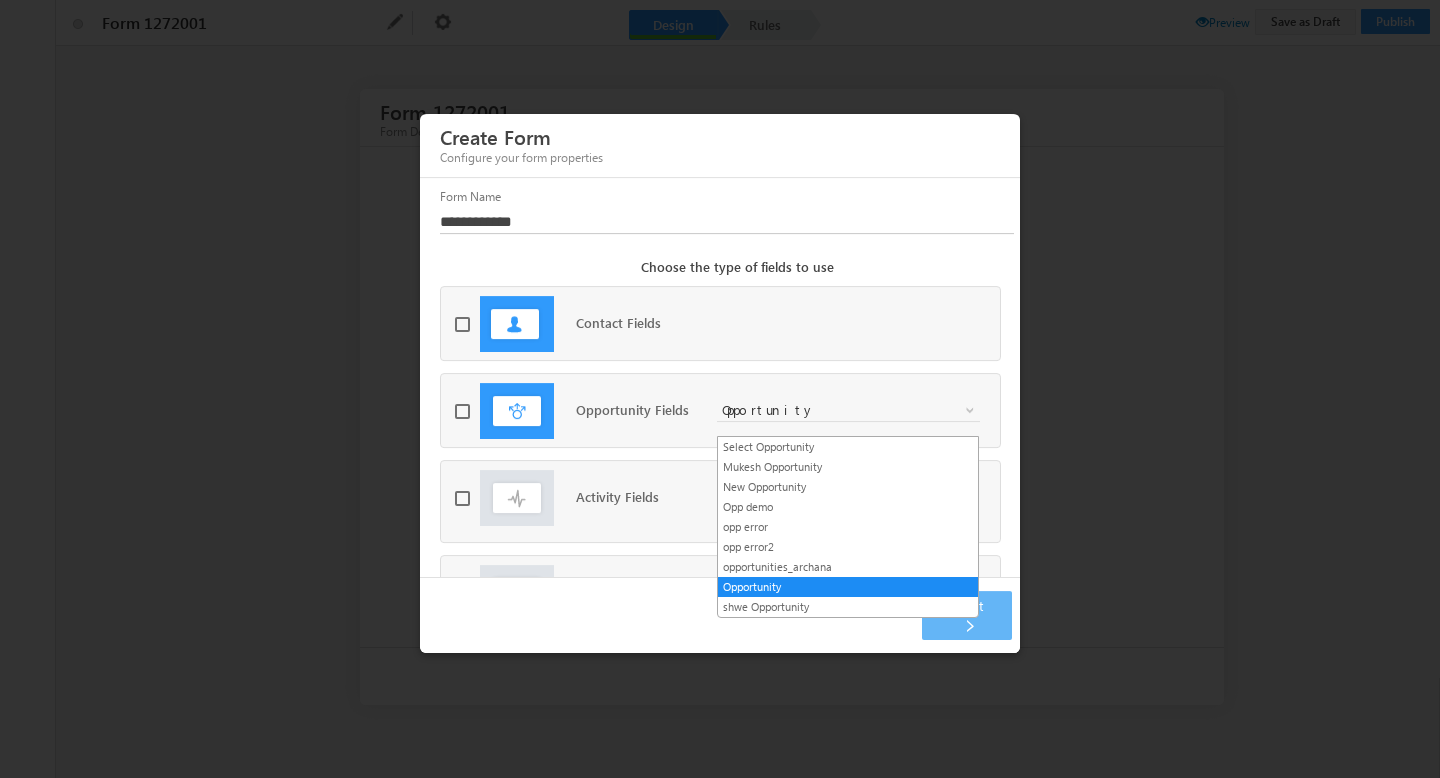 click on "Opportunity" at bounding box center (834, 410) 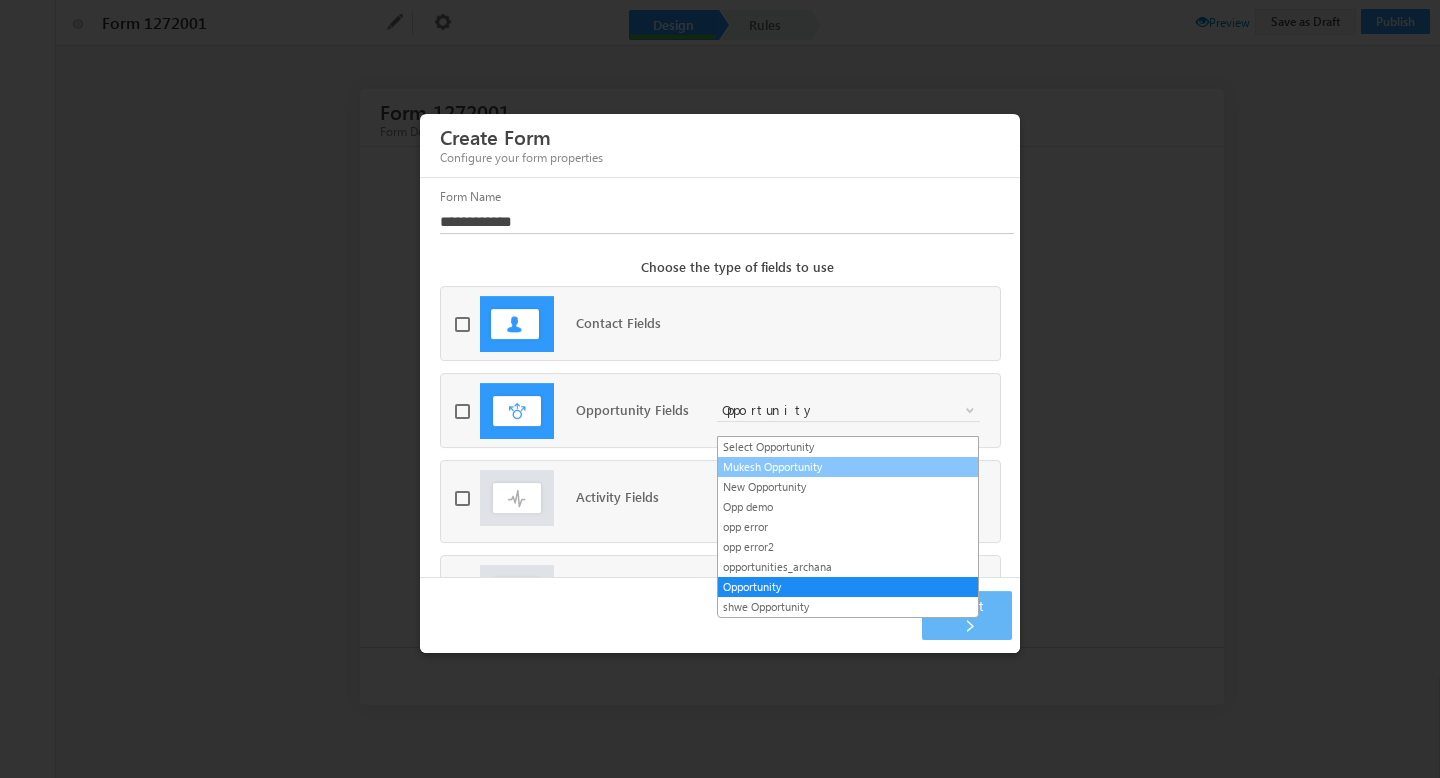 click on "Mukesh Opportunity" at bounding box center [848, 467] 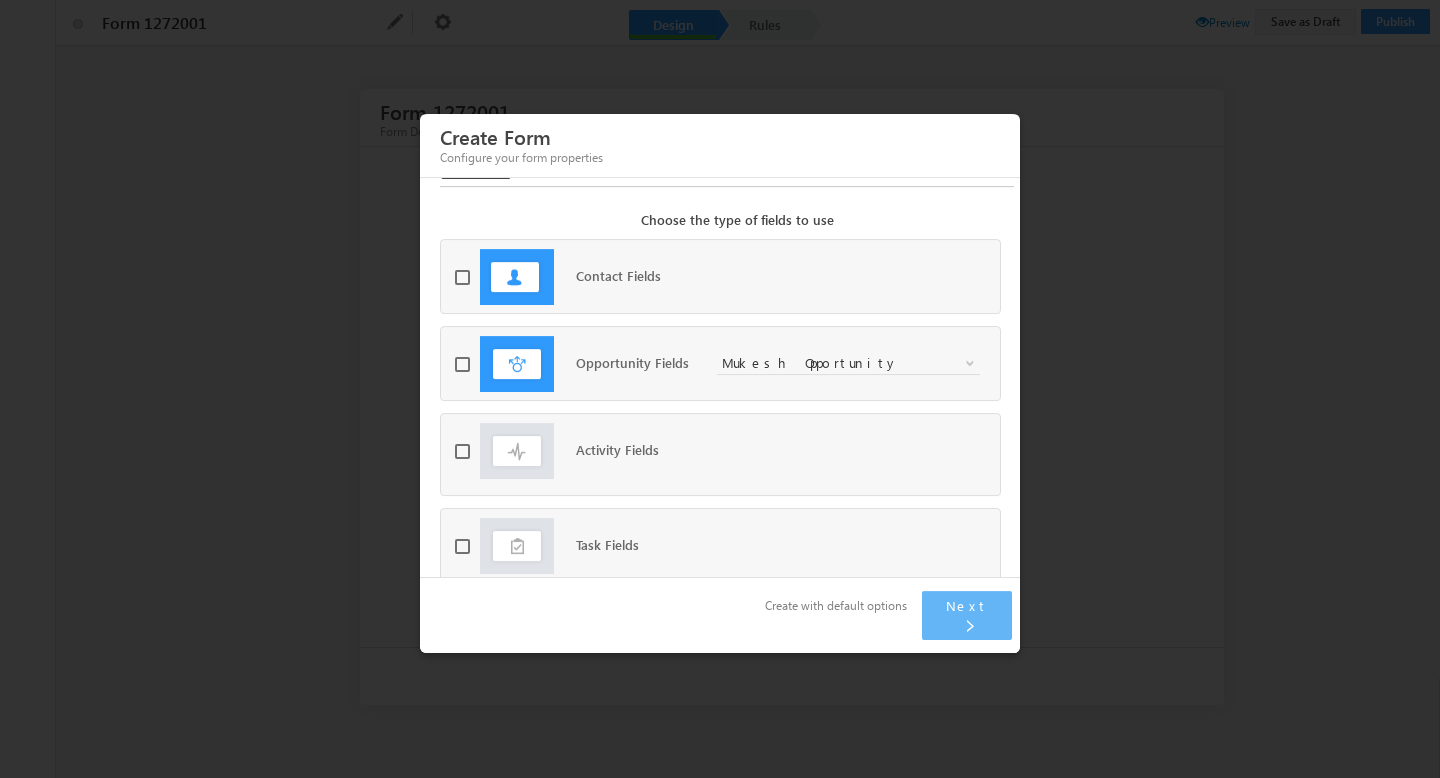 scroll, scrollTop: 83, scrollLeft: 0, axis: vertical 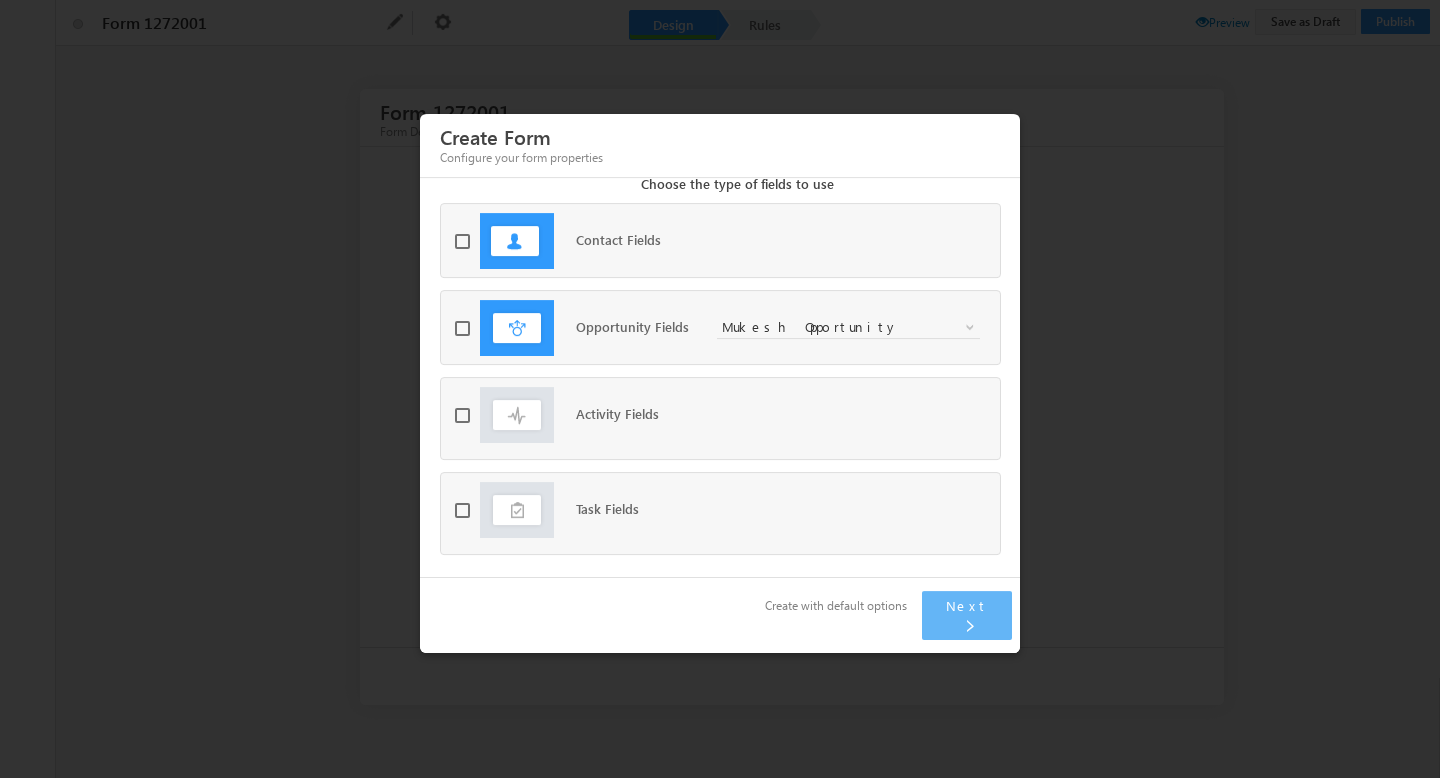 click at bounding box center [467, 414] 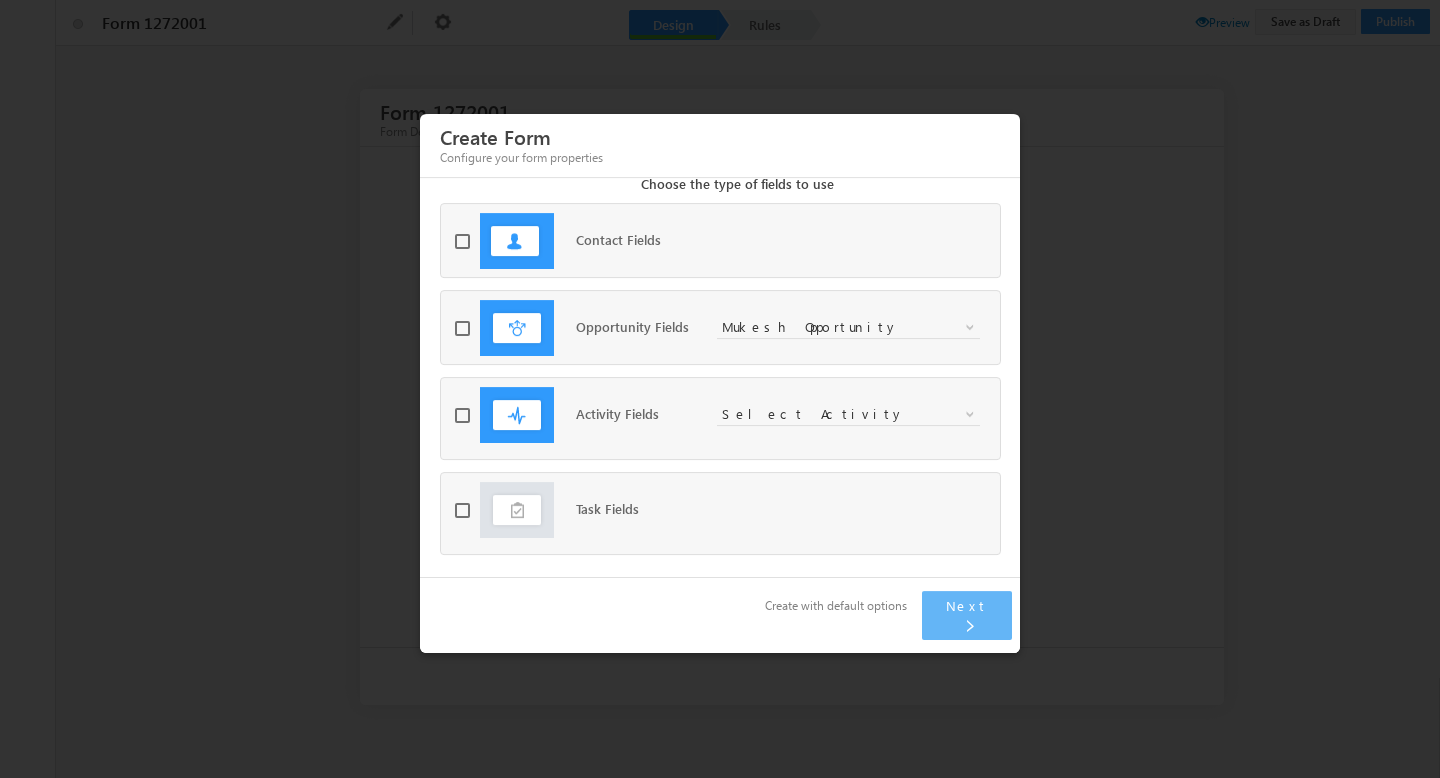 click on "Select Activity" at bounding box center (834, 414) 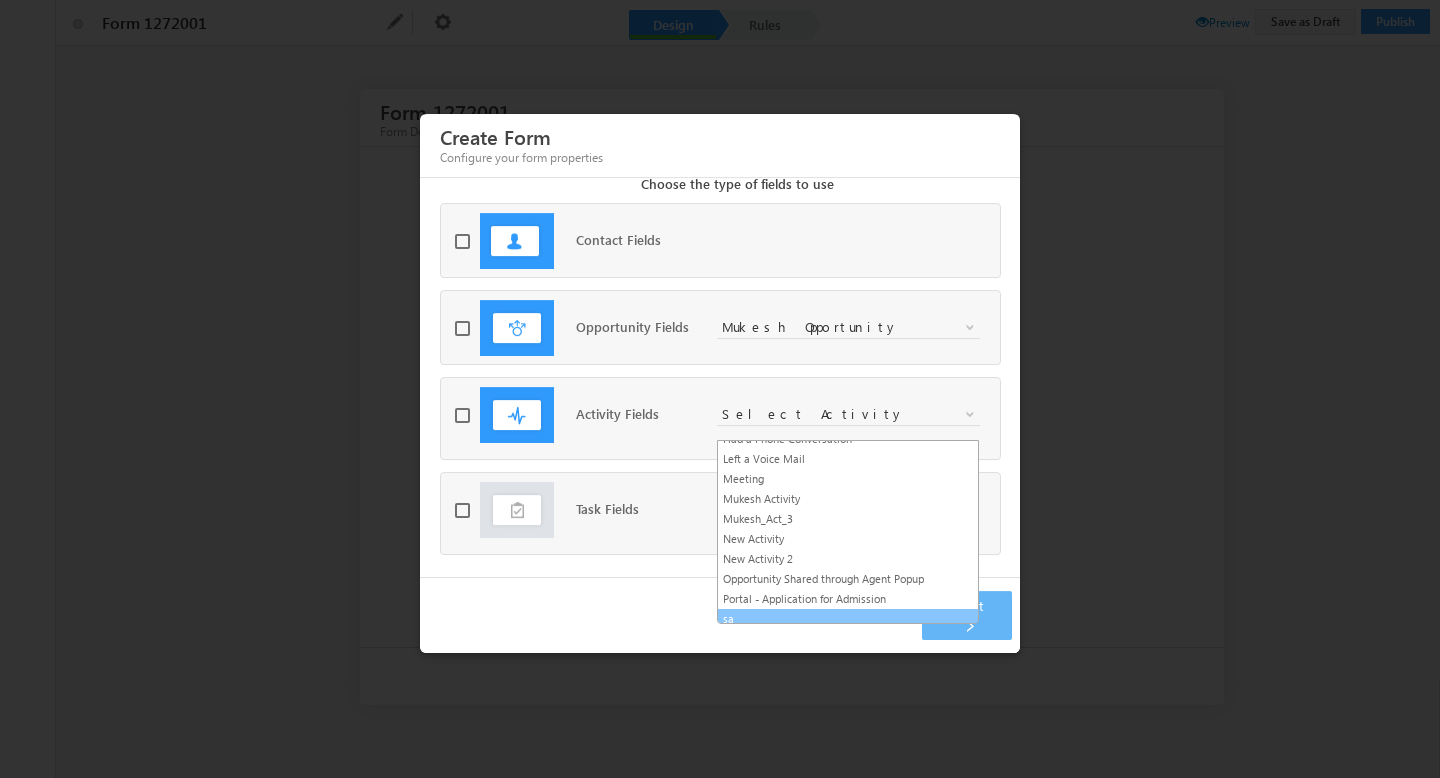 scroll, scrollTop: 285, scrollLeft: 0, axis: vertical 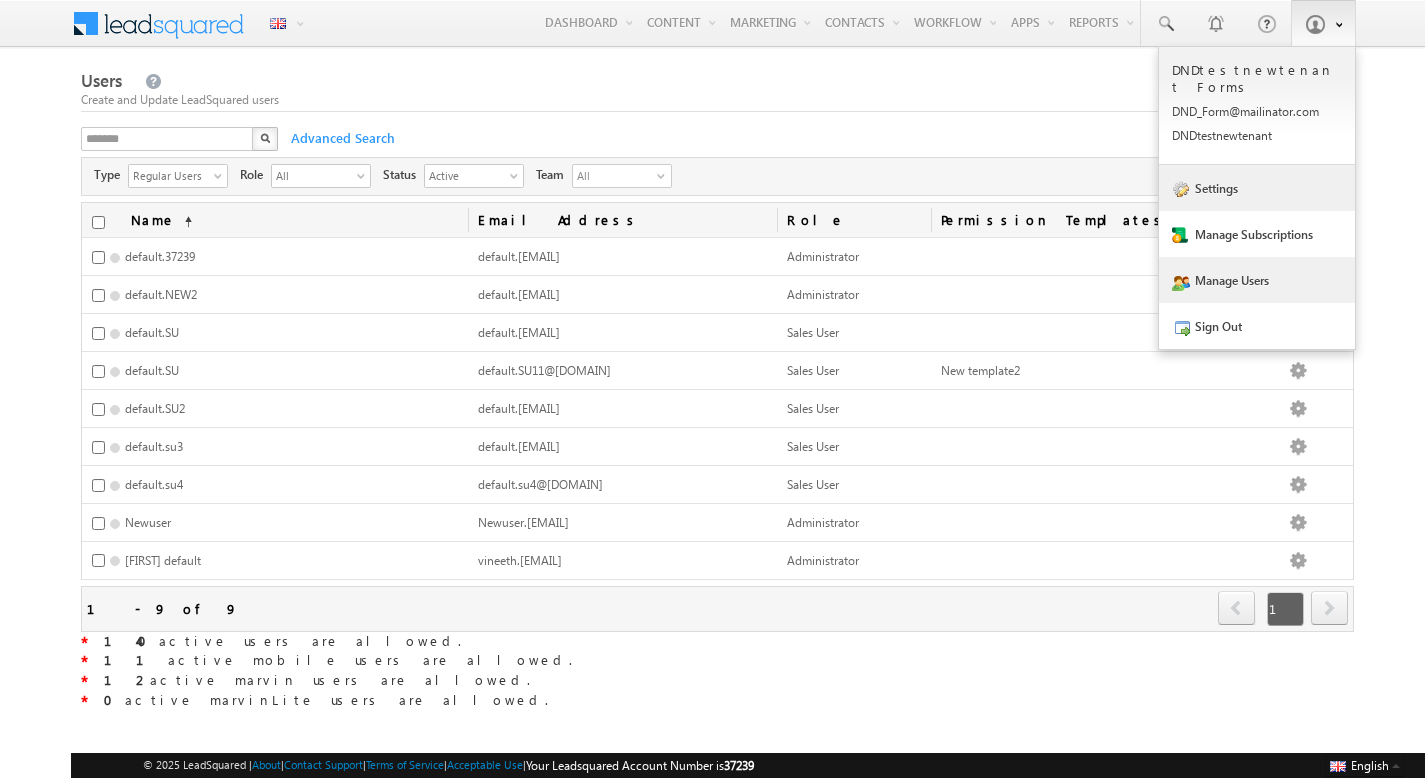click on "Settings" at bounding box center [1257, 106] 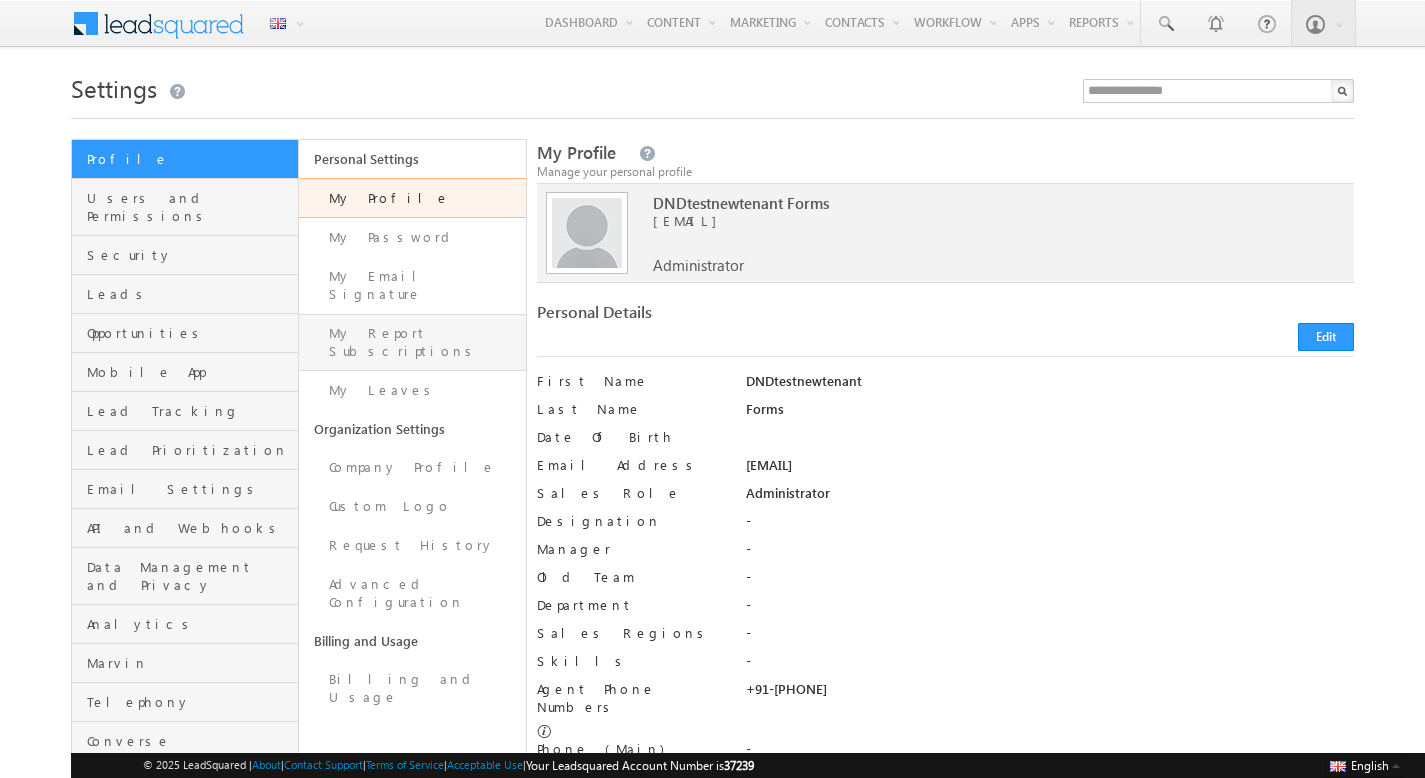 scroll, scrollTop: 0, scrollLeft: 0, axis: both 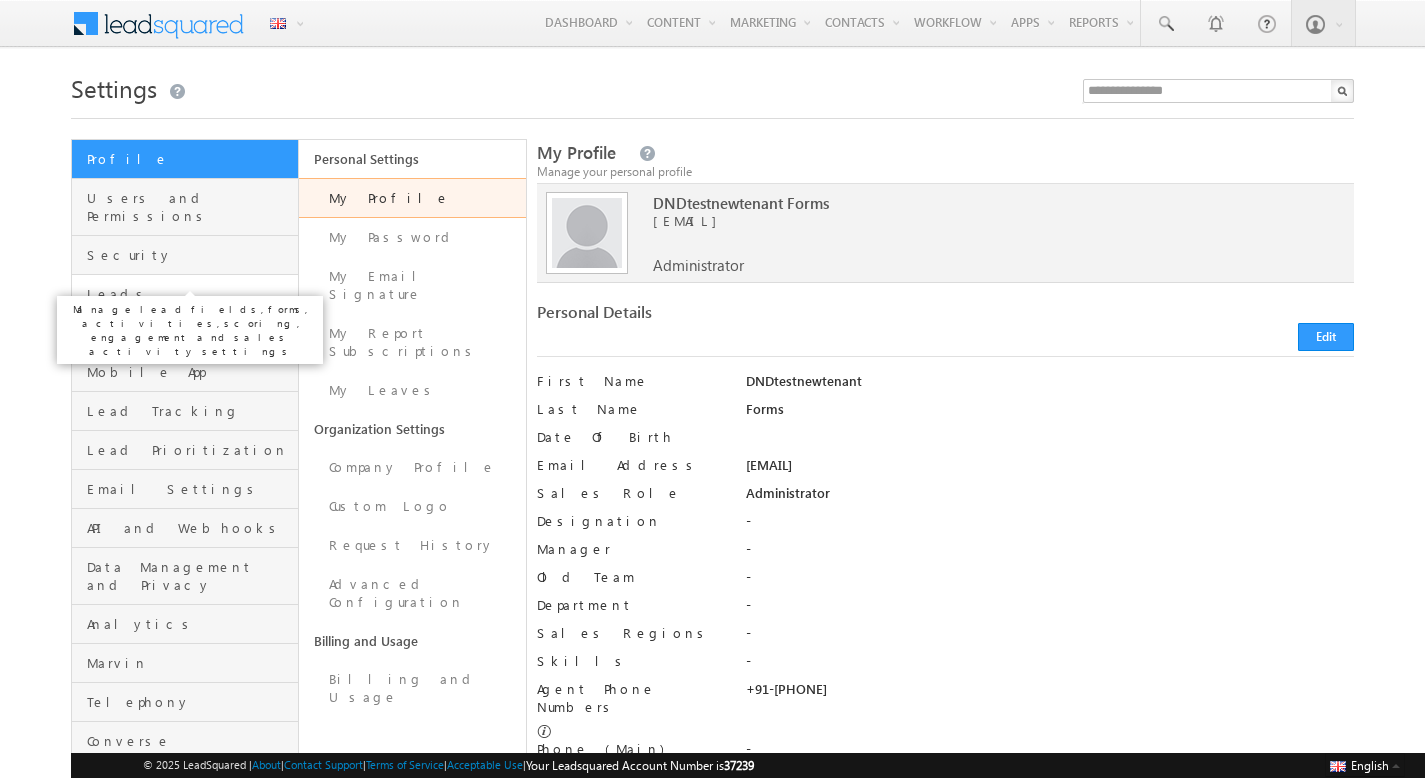 click on "Leads" at bounding box center (190, 294) 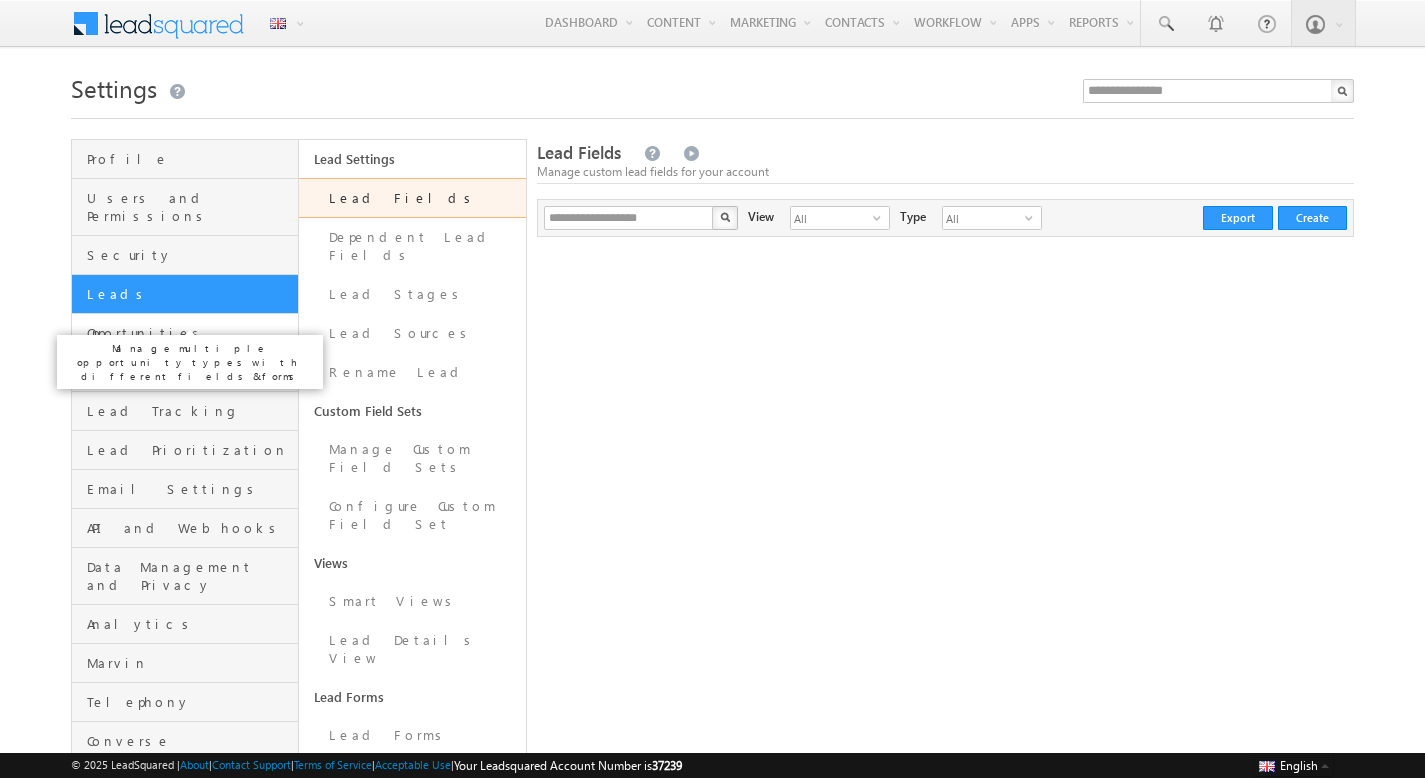 scroll, scrollTop: 0, scrollLeft: 0, axis: both 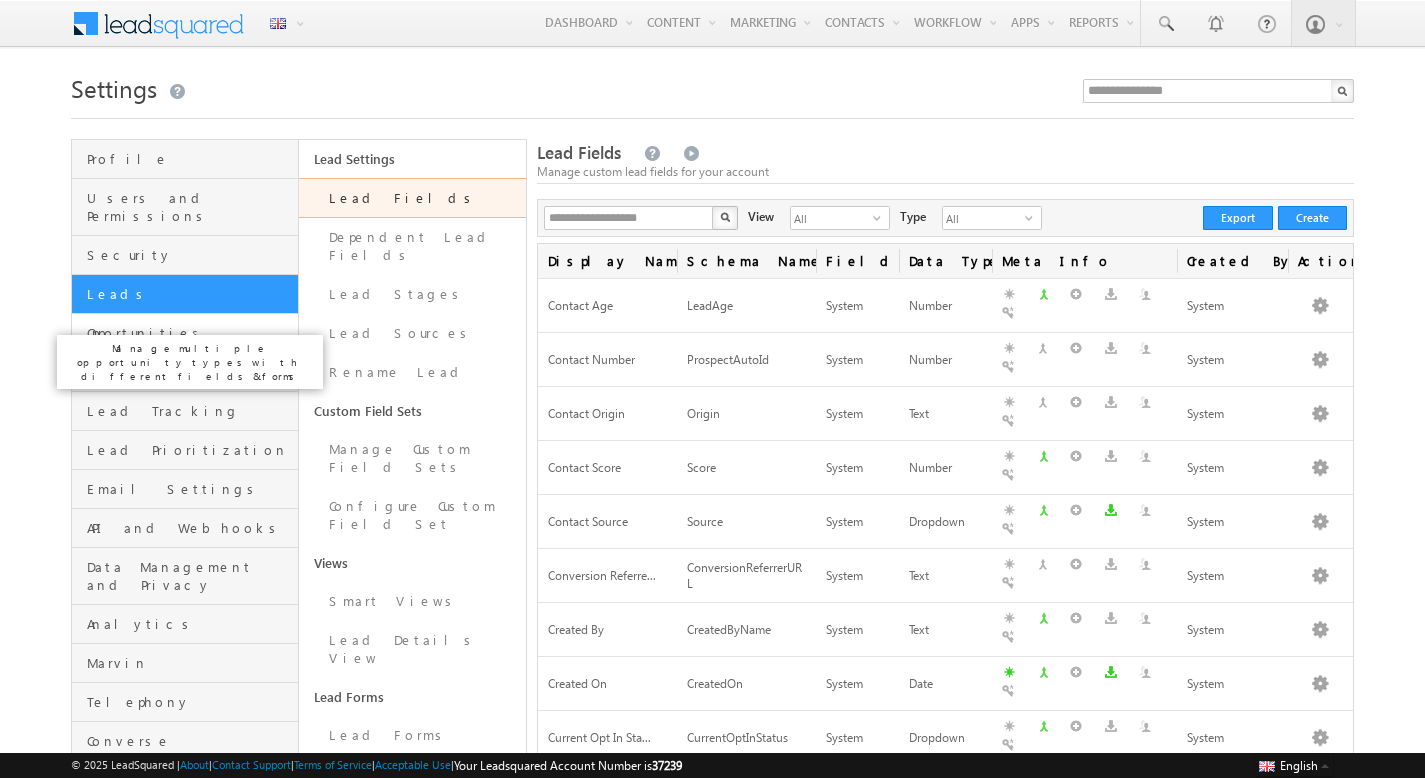 click on "Opportunities" at bounding box center [190, 333] 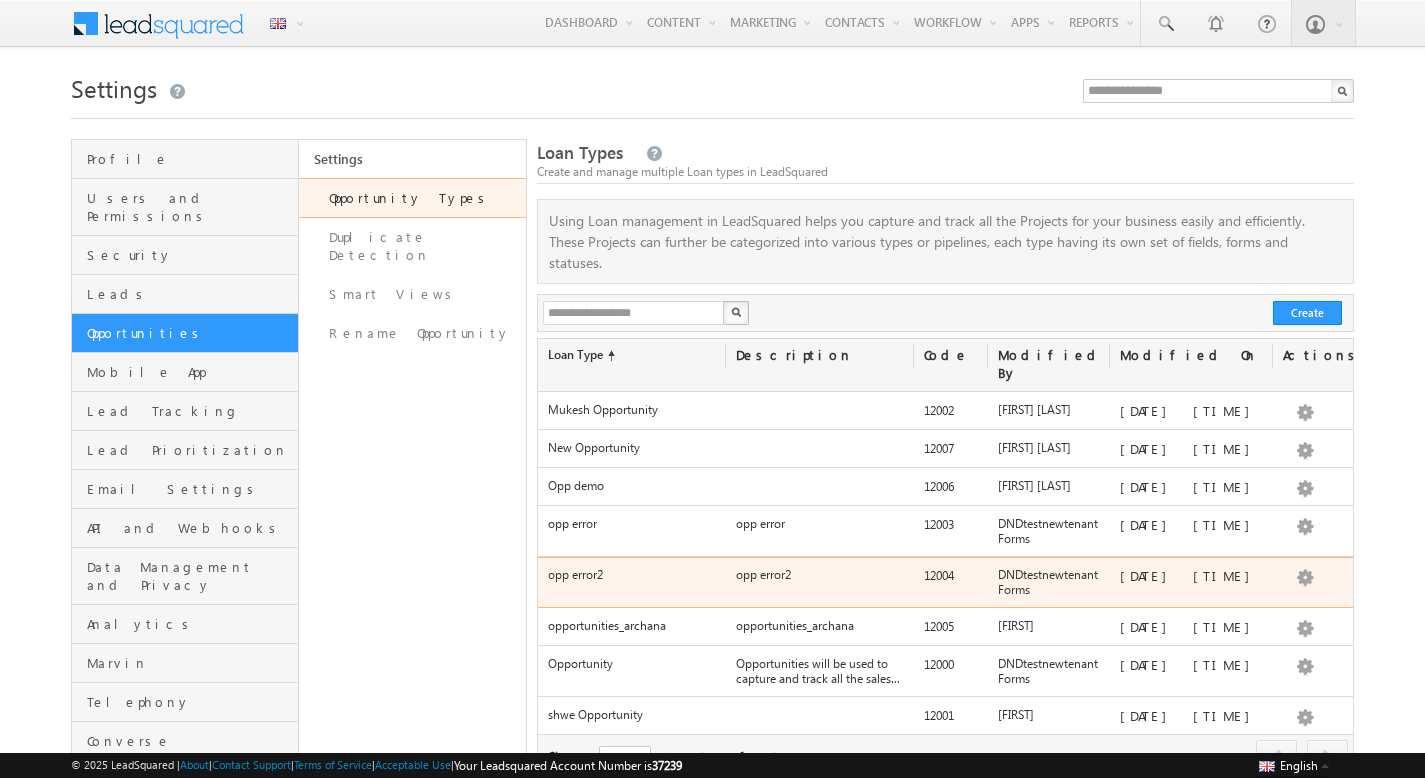 scroll, scrollTop: 77, scrollLeft: 0, axis: vertical 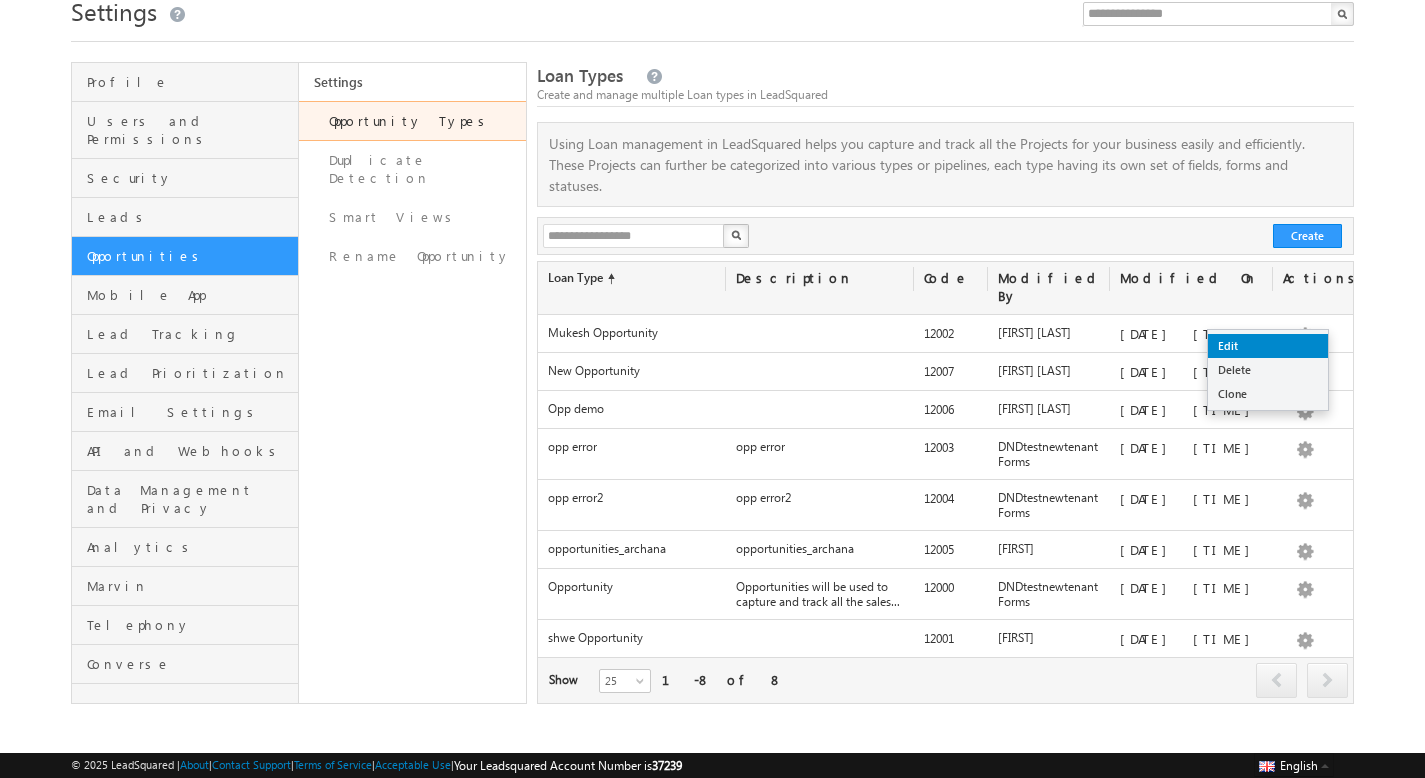 click on "Edit" at bounding box center [1268, 346] 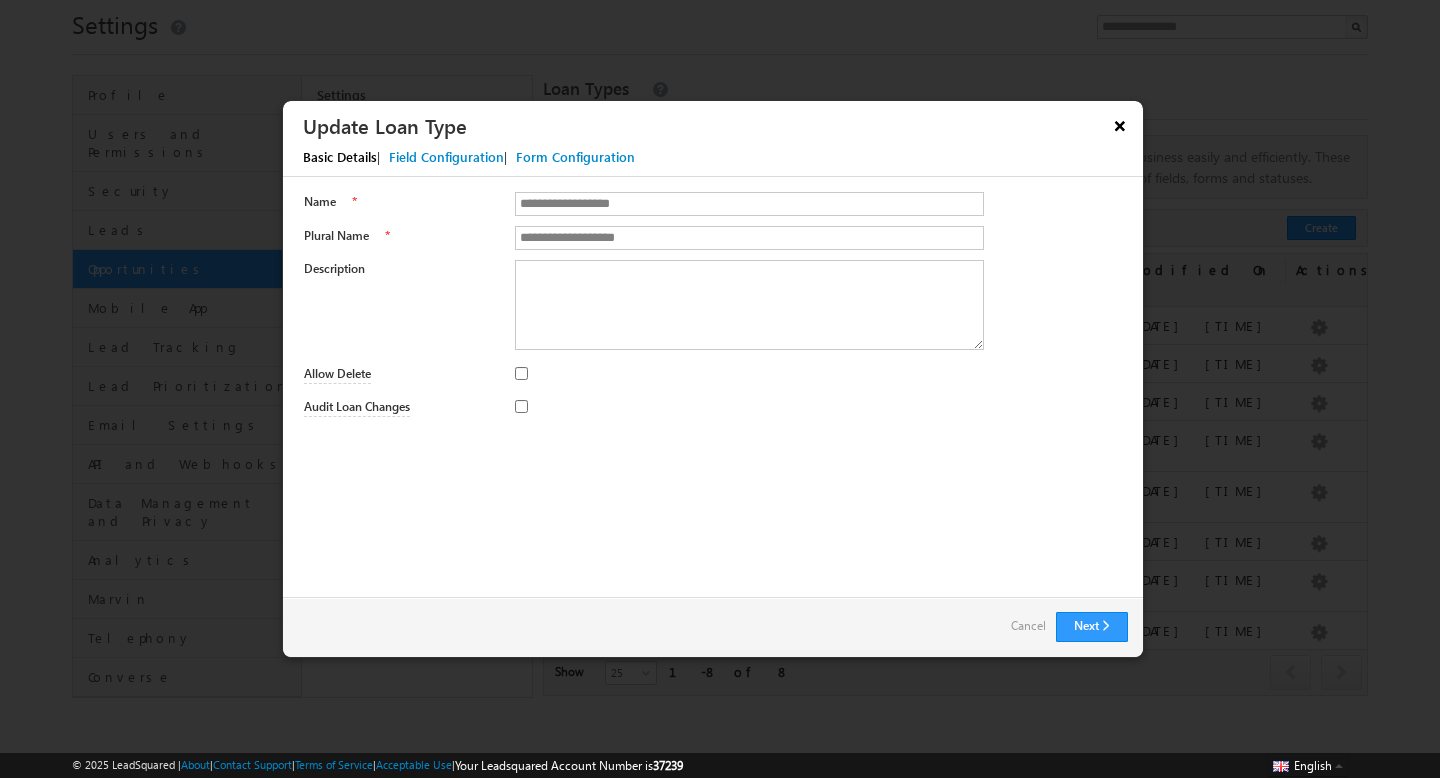 click on "×" at bounding box center (1120, 125) 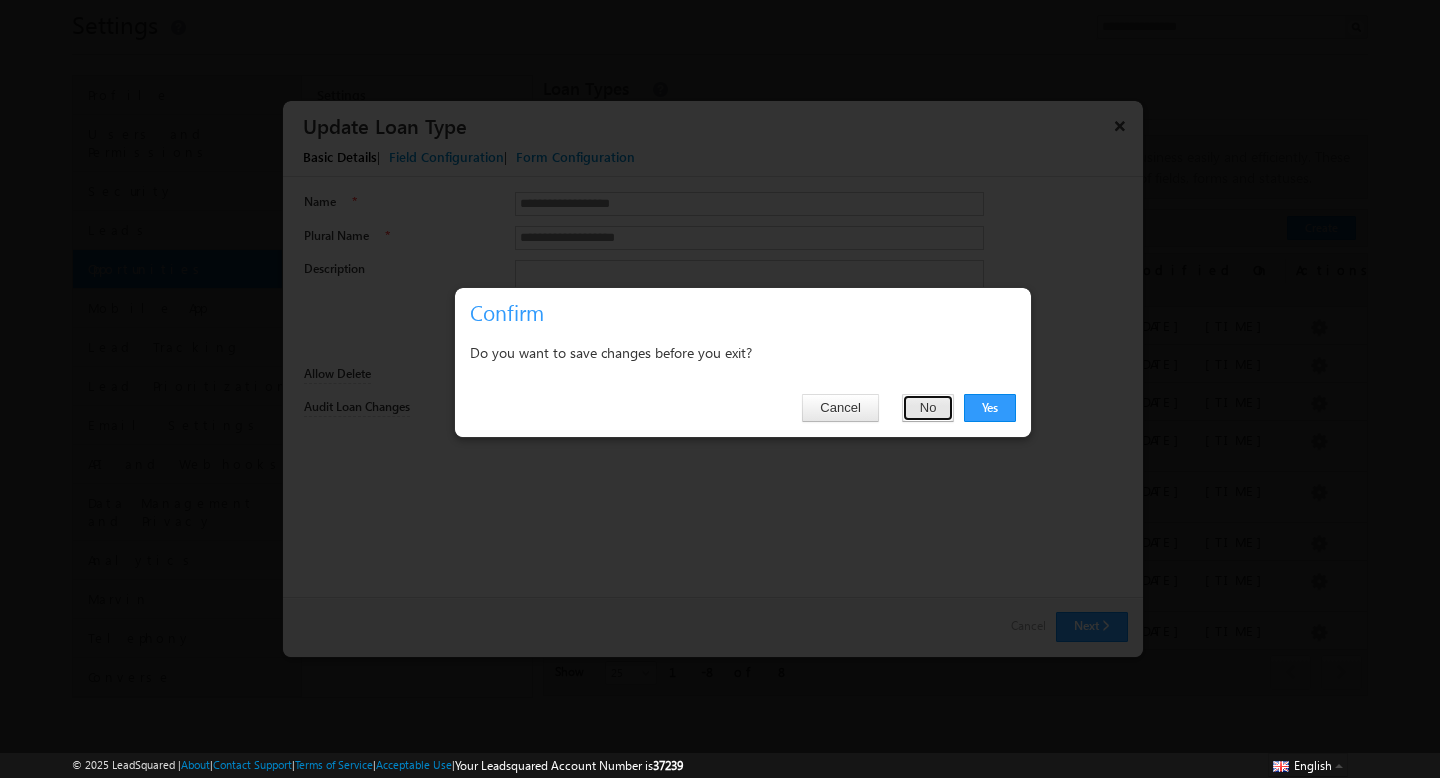 click on "No" at bounding box center (928, 408) 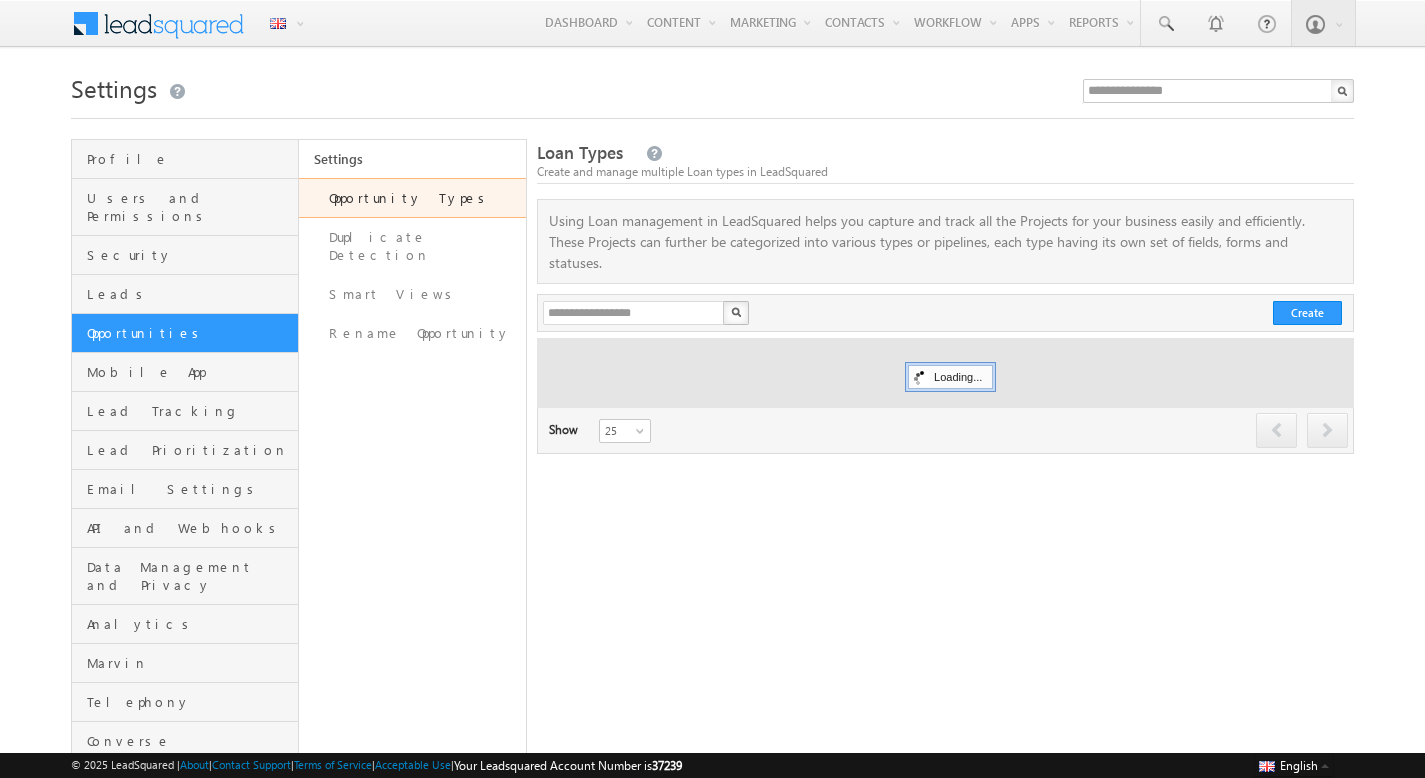 scroll, scrollTop: 43, scrollLeft: 0, axis: vertical 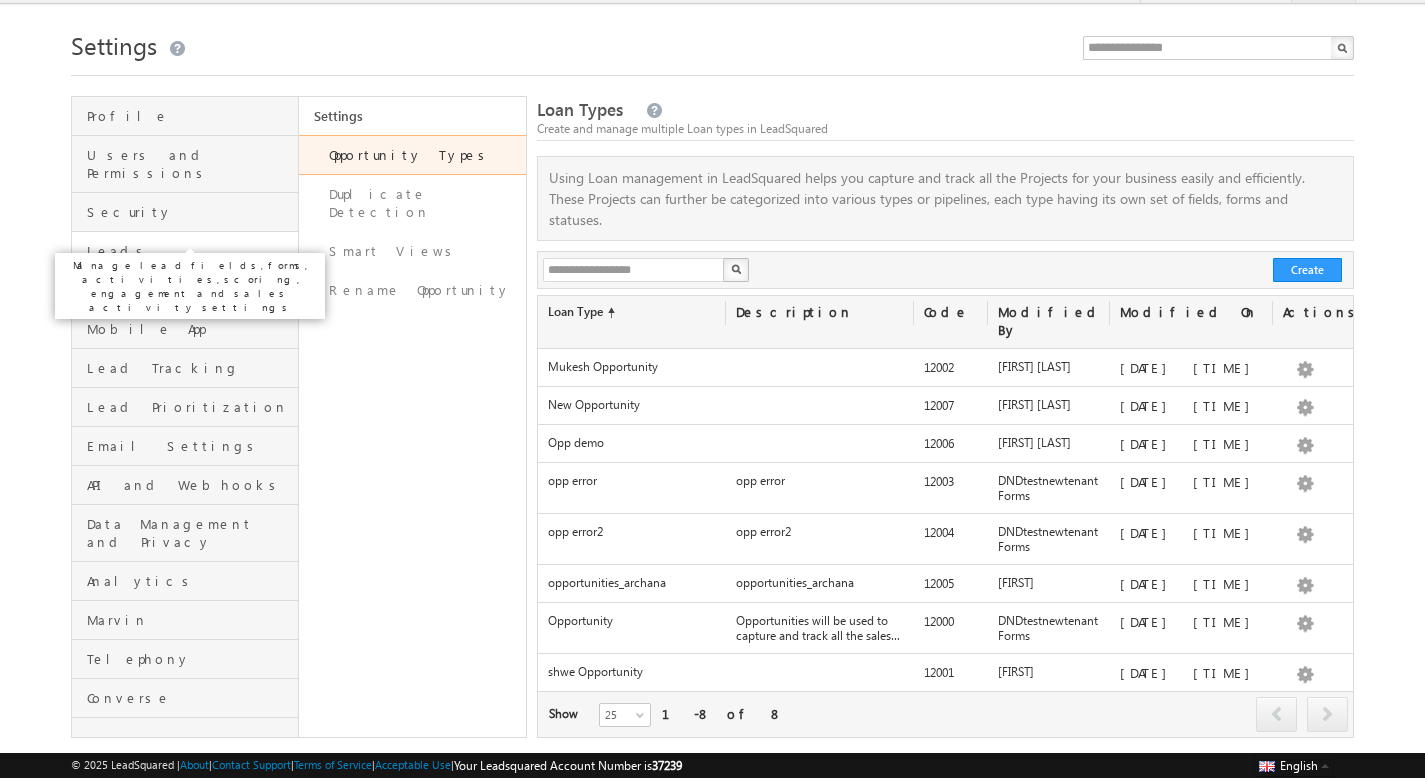 click on "Leads" at bounding box center (190, 251) 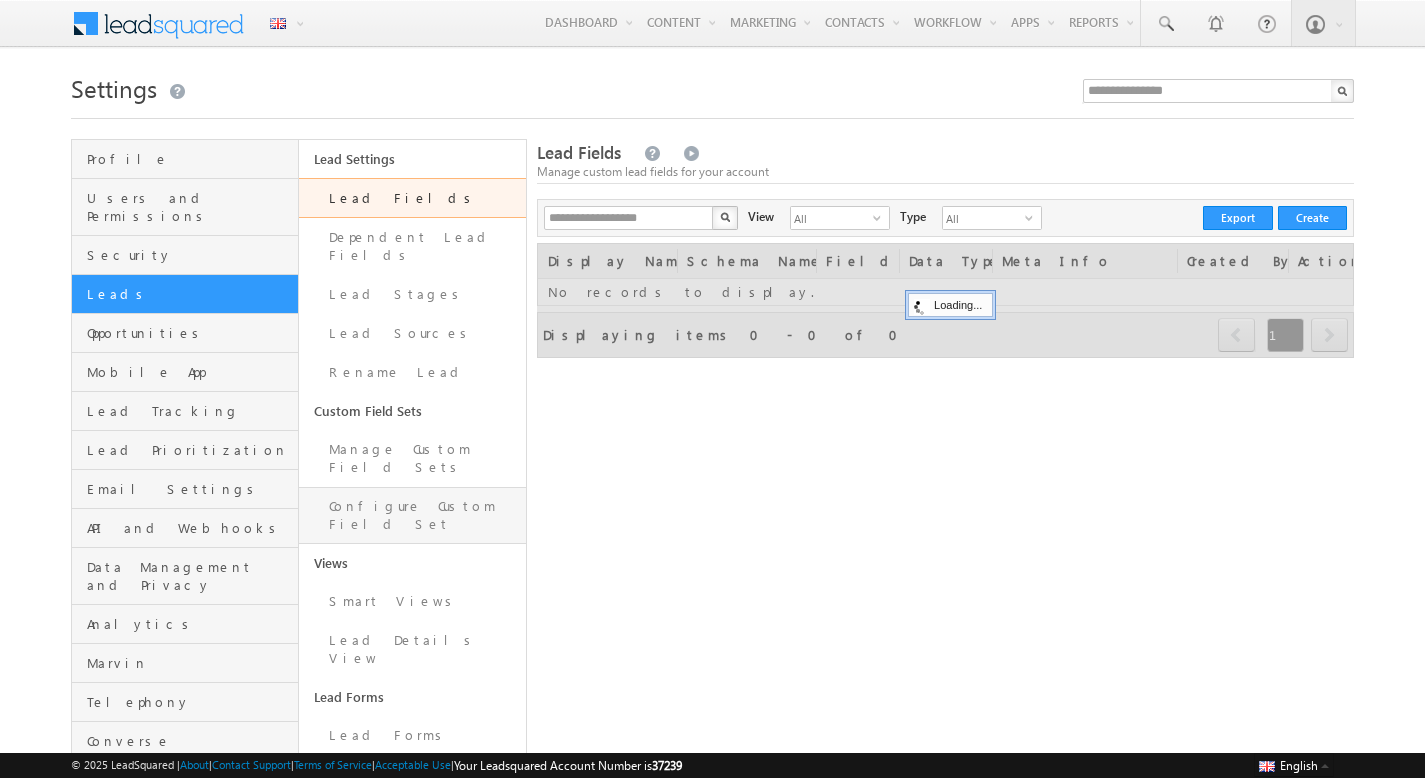 scroll, scrollTop: 79, scrollLeft: 0, axis: vertical 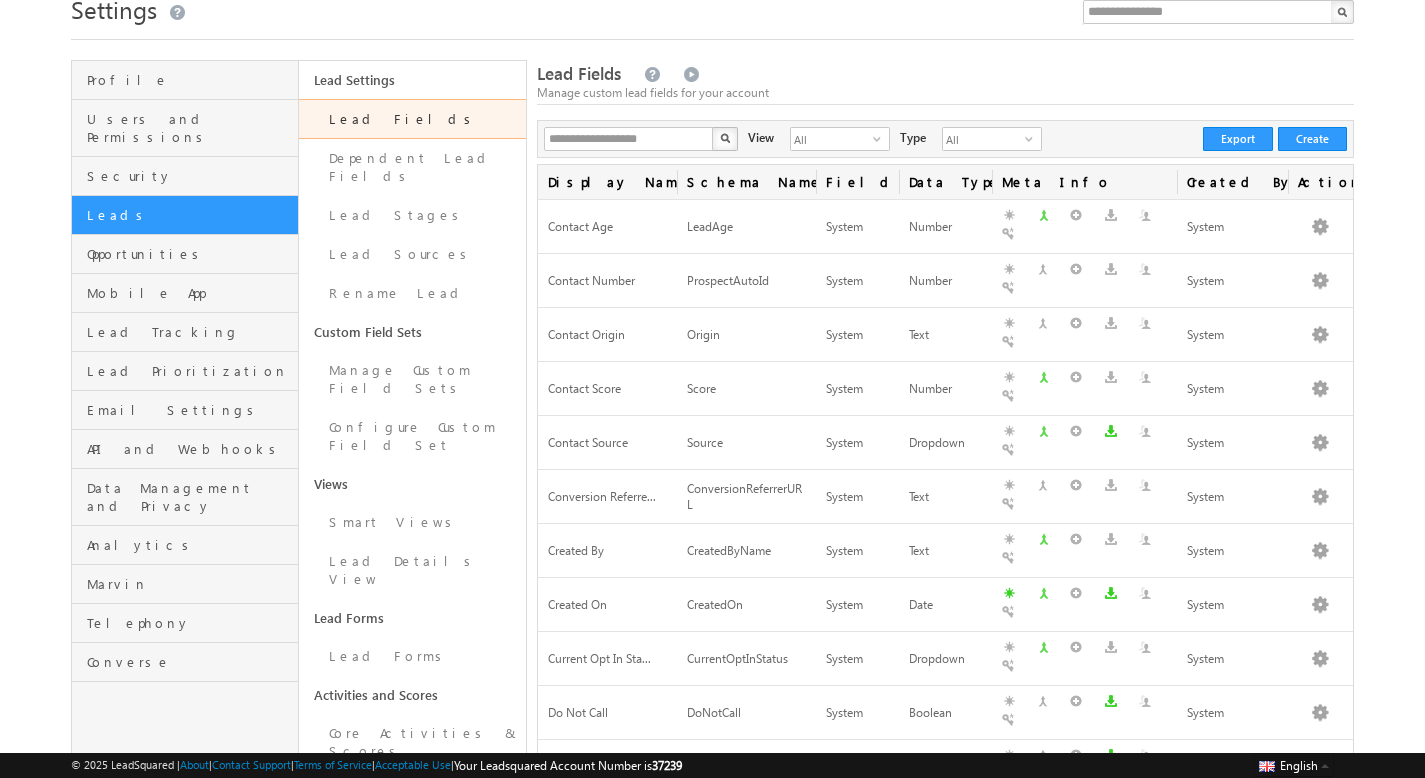click on "Custom Activities & Scores" at bounding box center [412, 799] 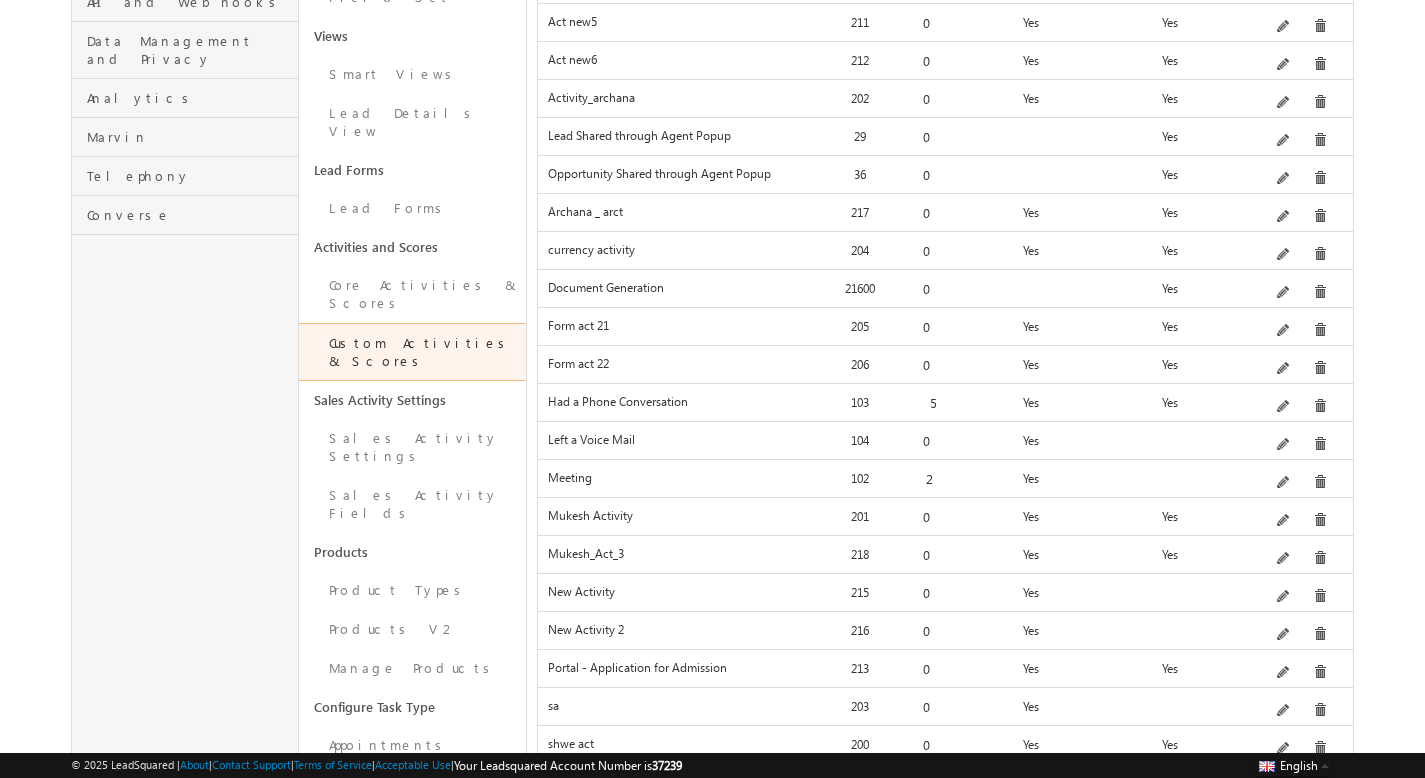 scroll, scrollTop: 541, scrollLeft: 0, axis: vertical 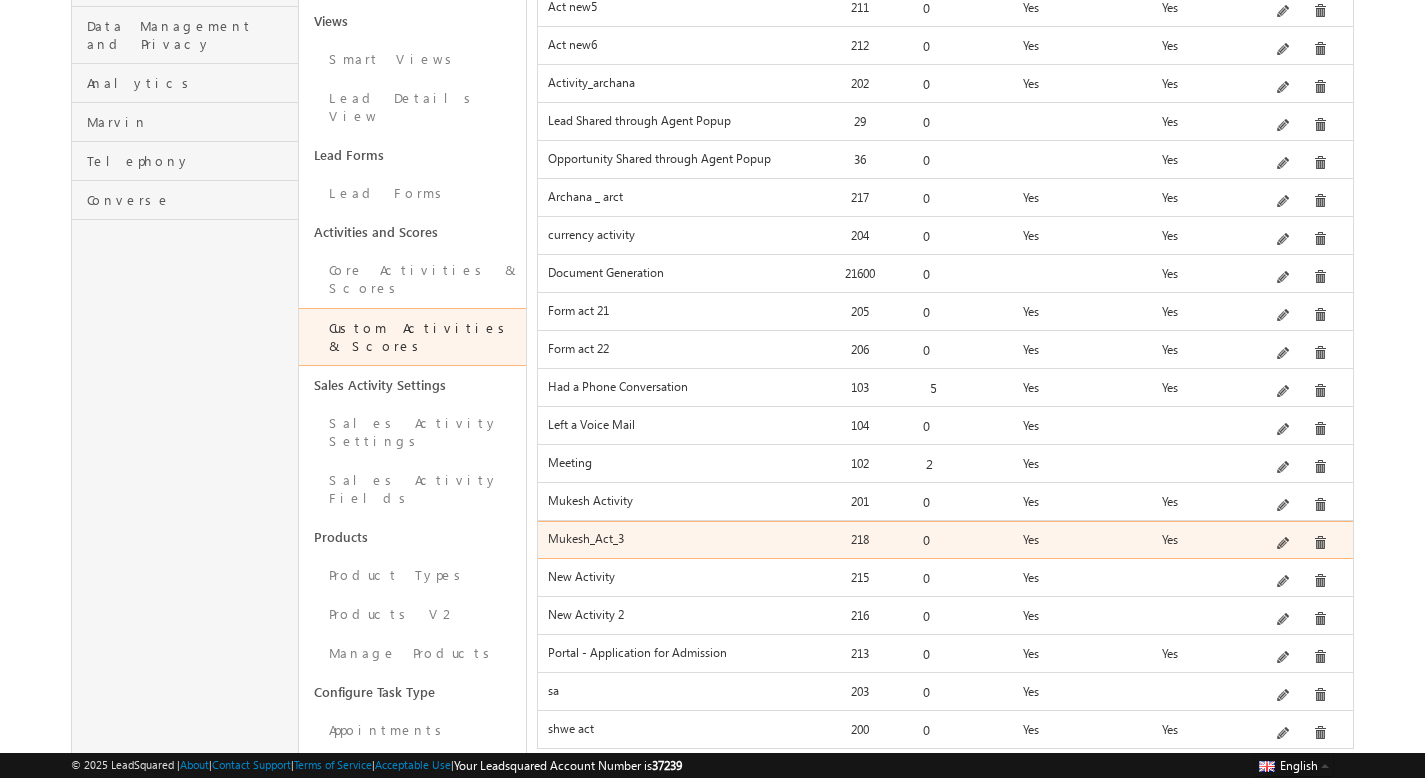click at bounding box center (1284, 544) 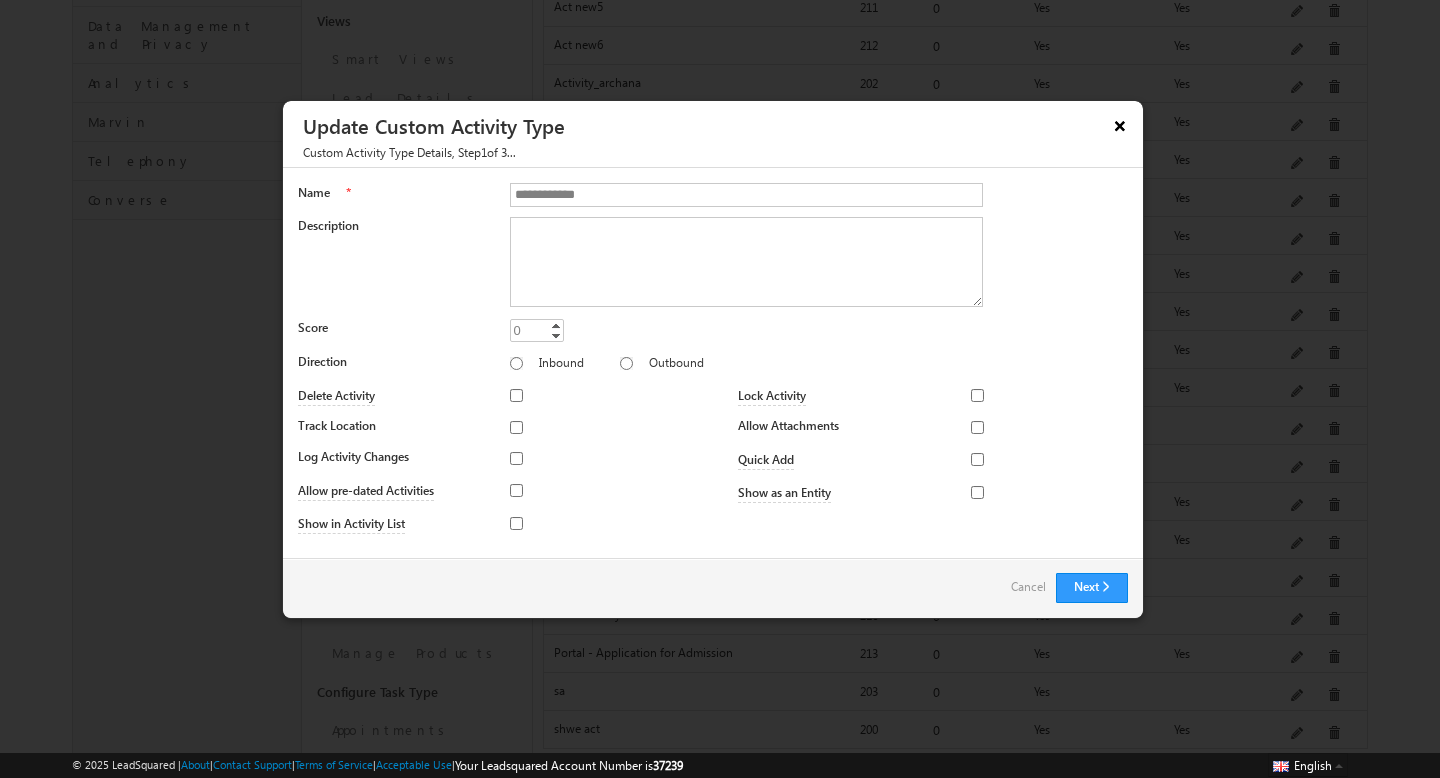click on "×" at bounding box center (1120, 125) 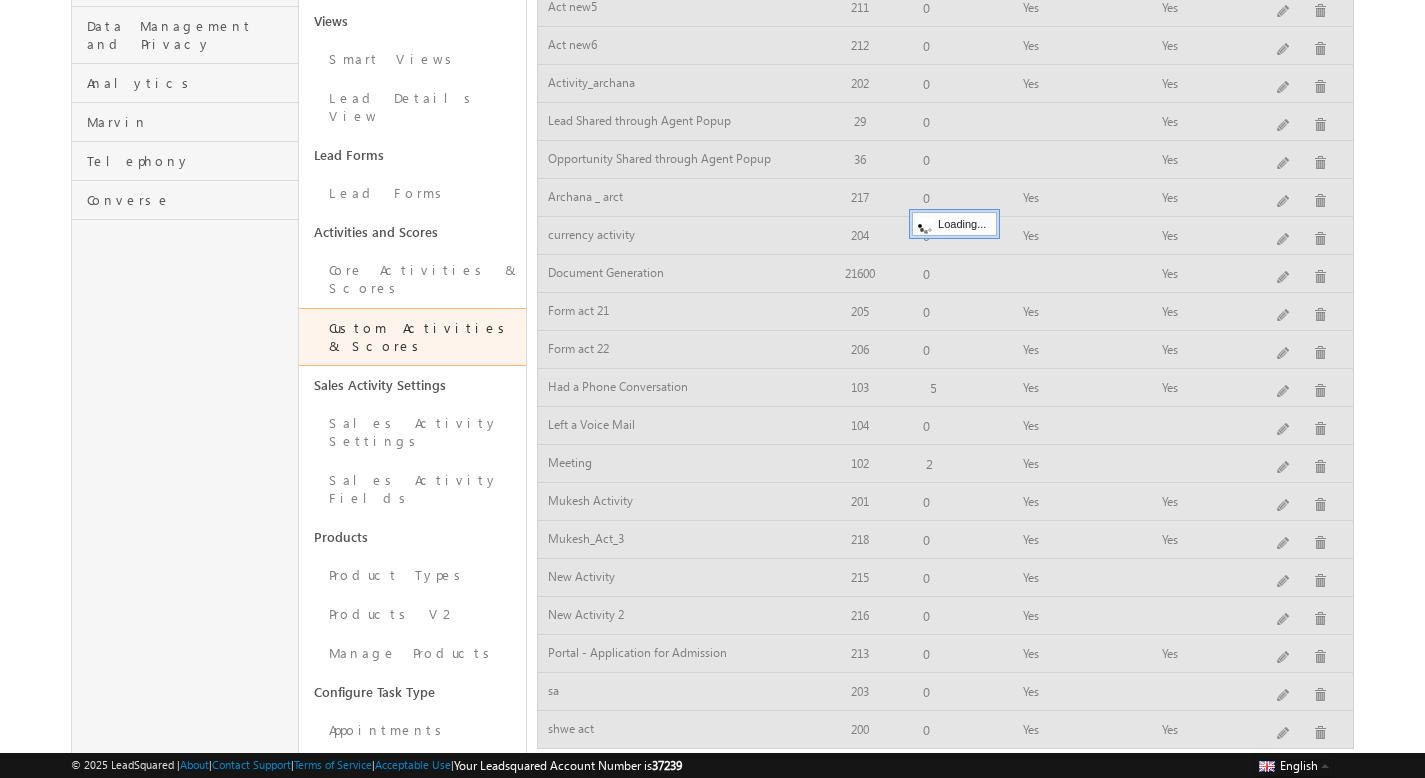 scroll, scrollTop: 0, scrollLeft: 0, axis: both 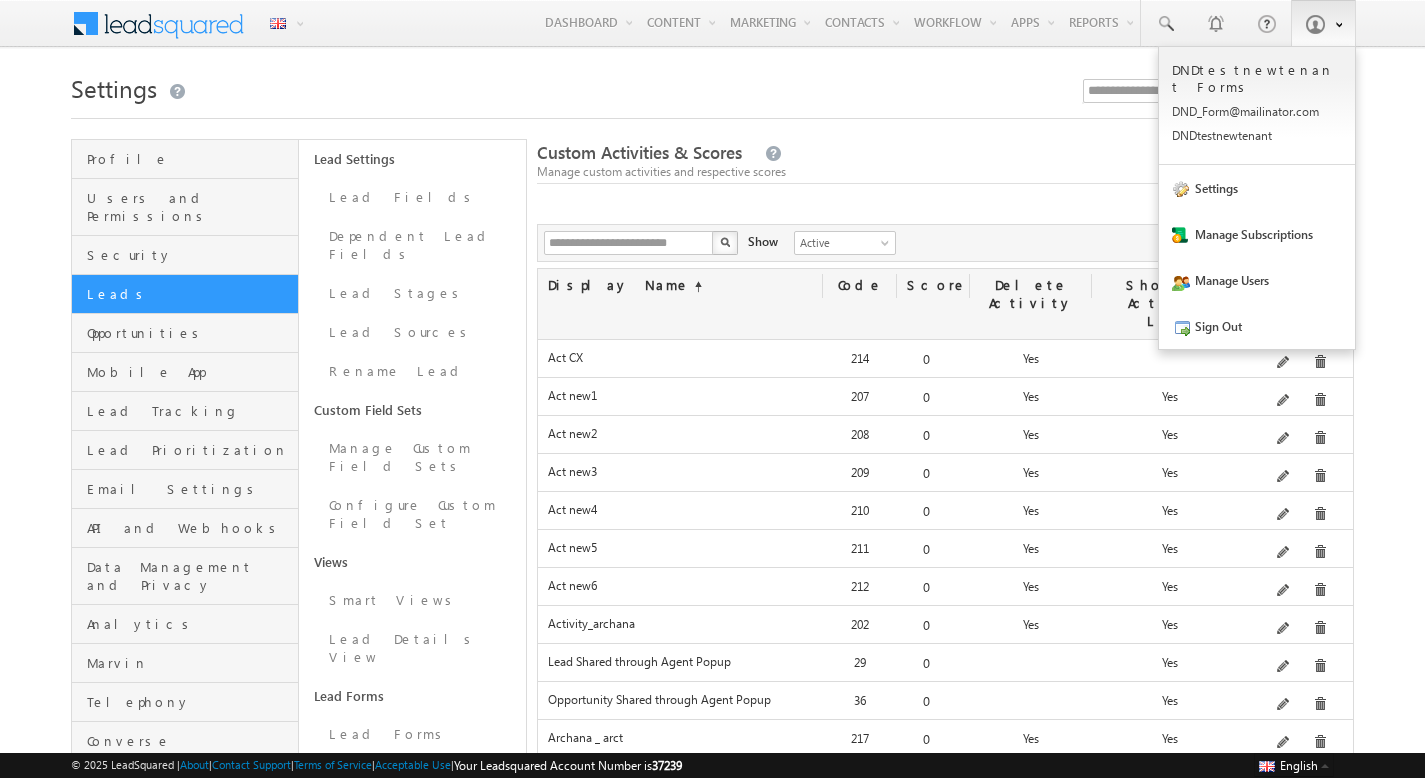 click at bounding box center (1315, 24) 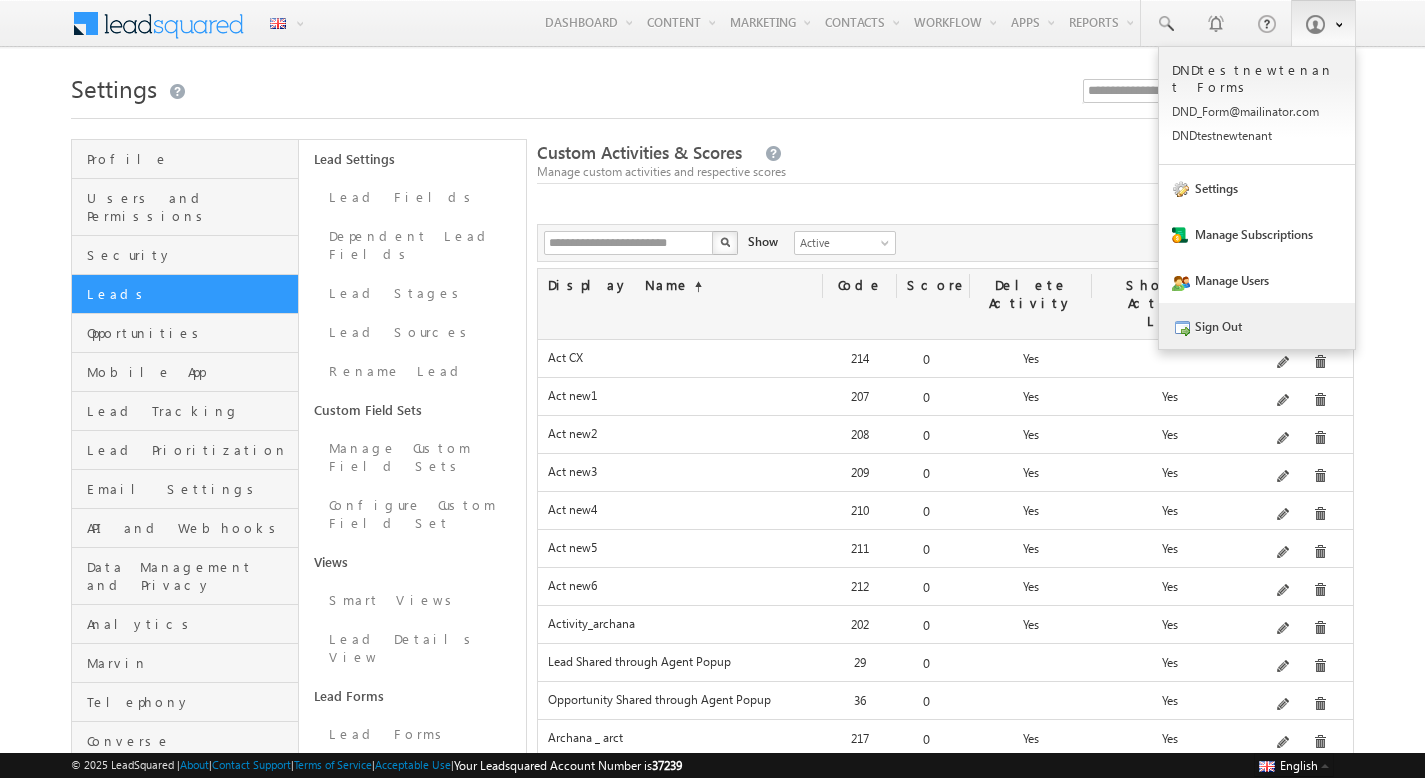 click at bounding box center [1181, 328] 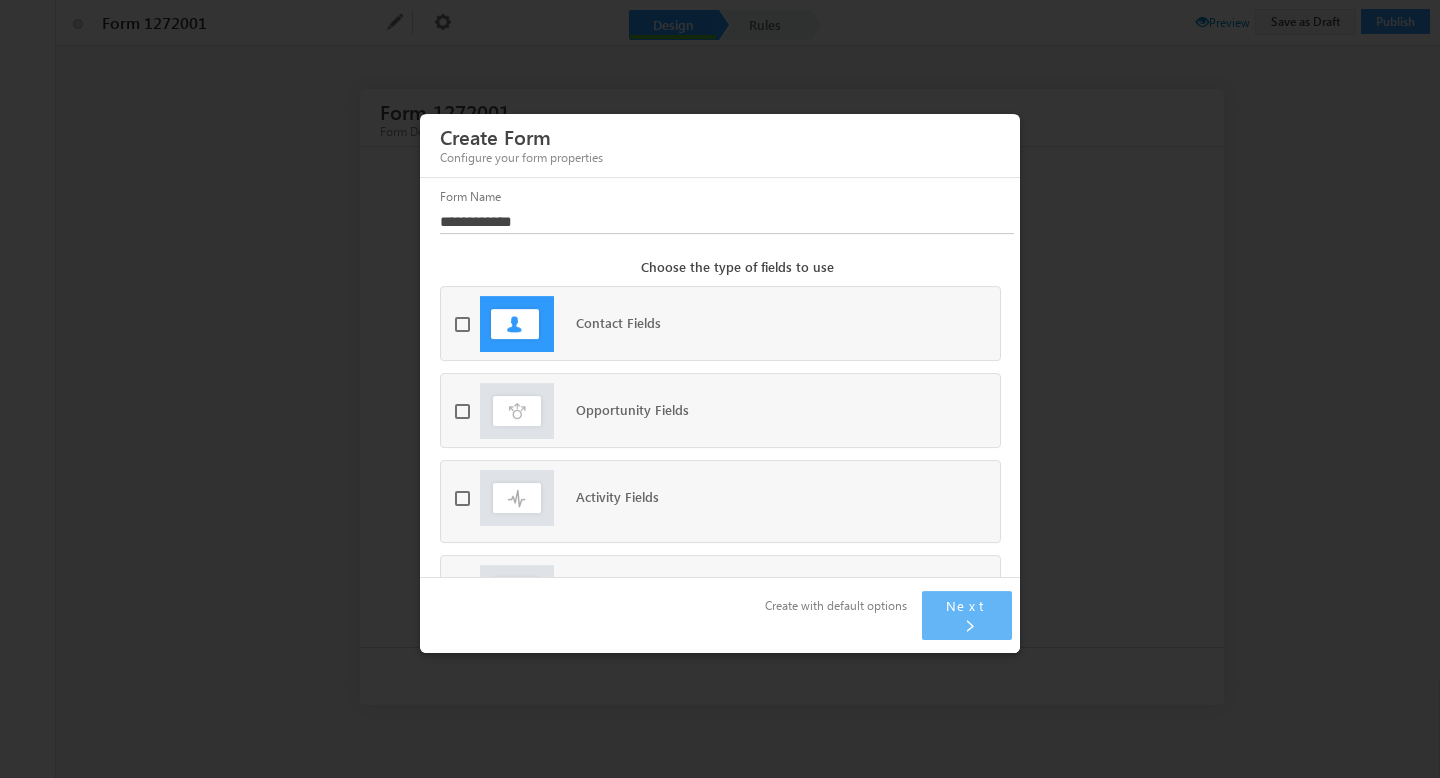 scroll, scrollTop: 0, scrollLeft: 0, axis: both 